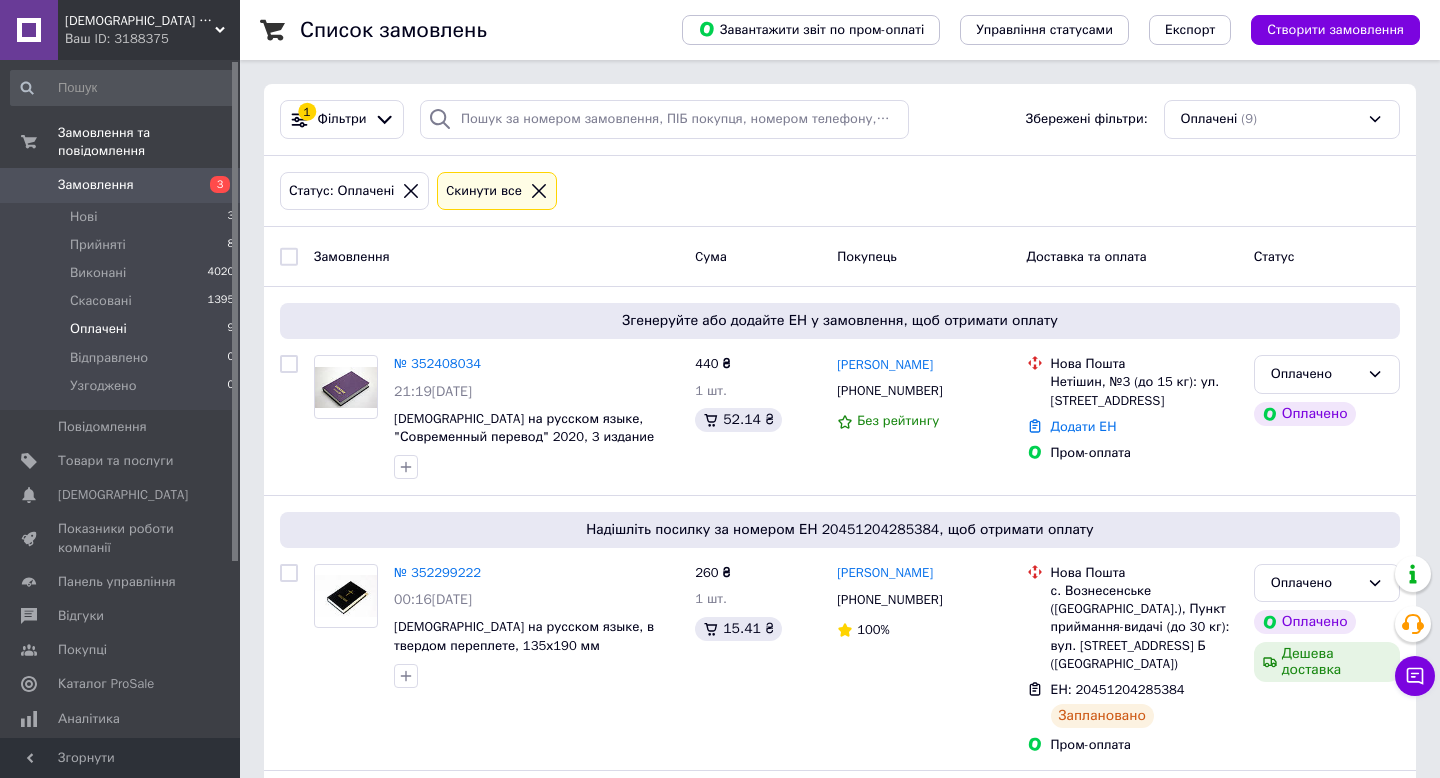 scroll, scrollTop: 122, scrollLeft: 0, axis: vertical 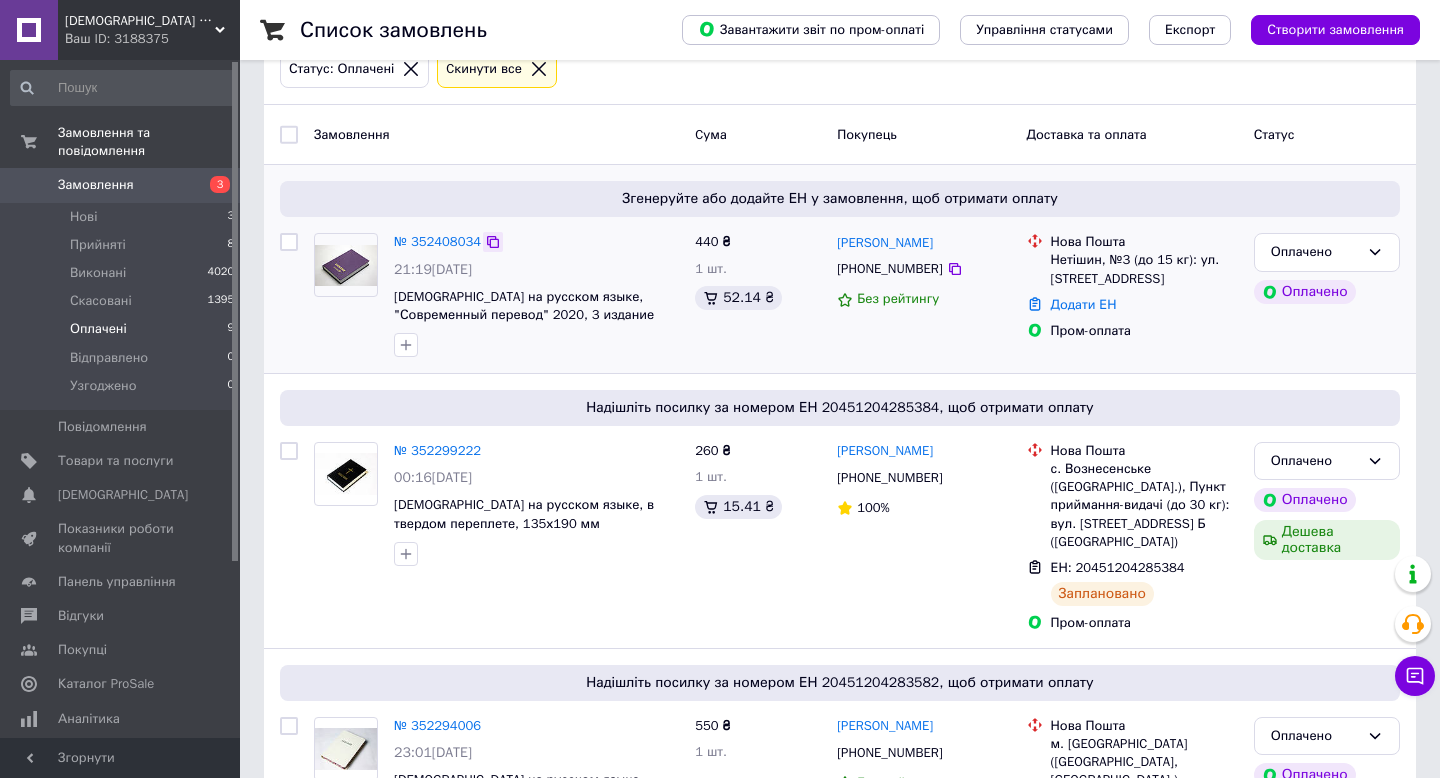 click 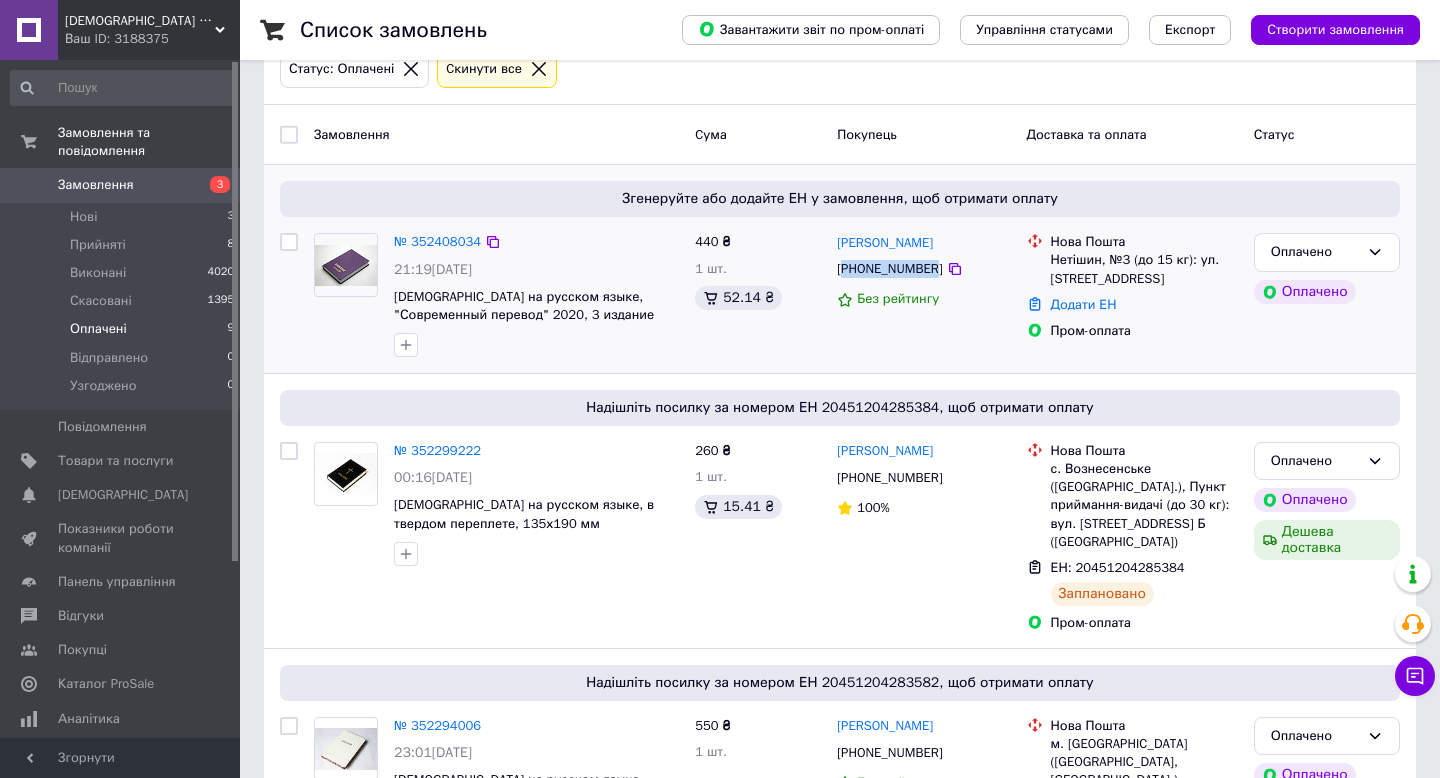 drag, startPoint x: 846, startPoint y: 269, endPoint x: 939, endPoint y: 273, distance: 93.08598 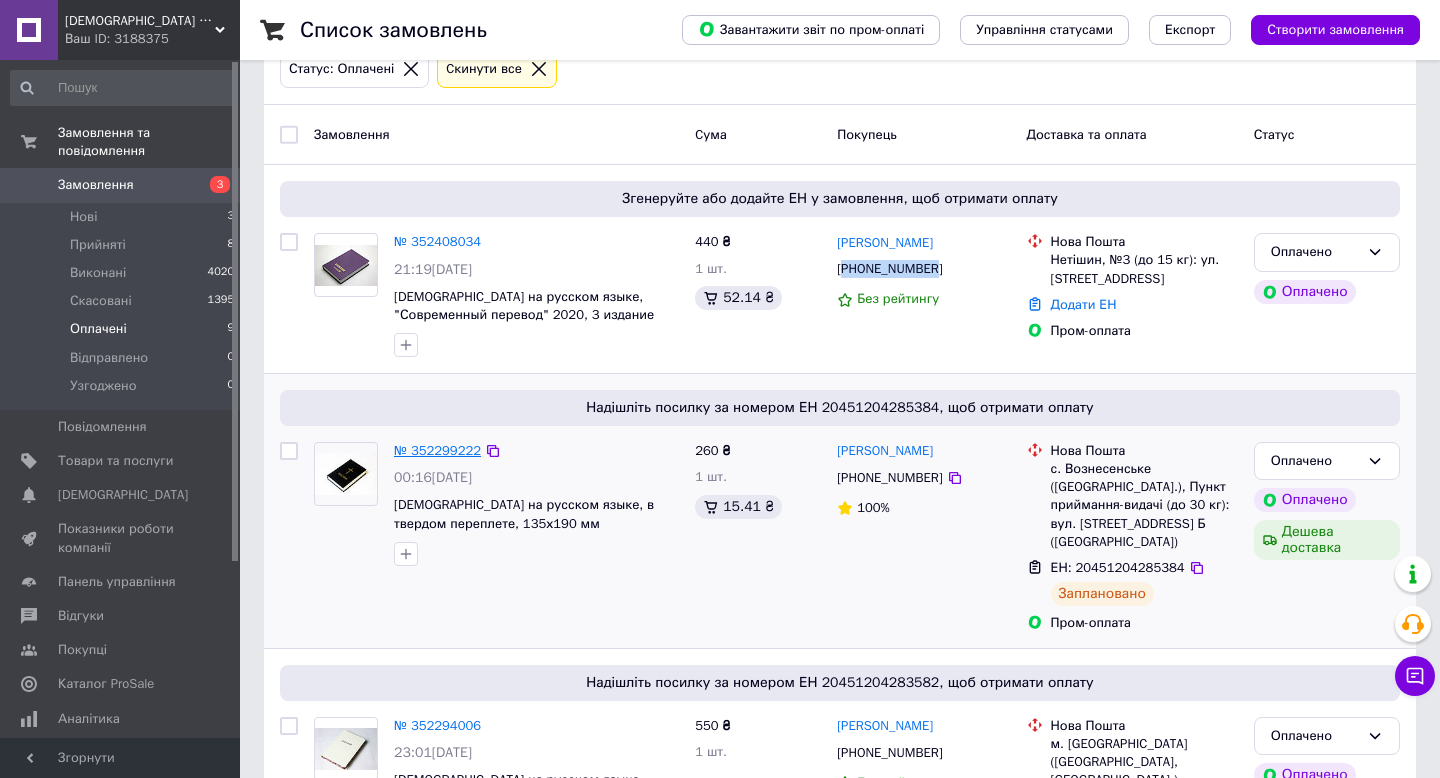 click on "№ 352299222" at bounding box center [437, 450] 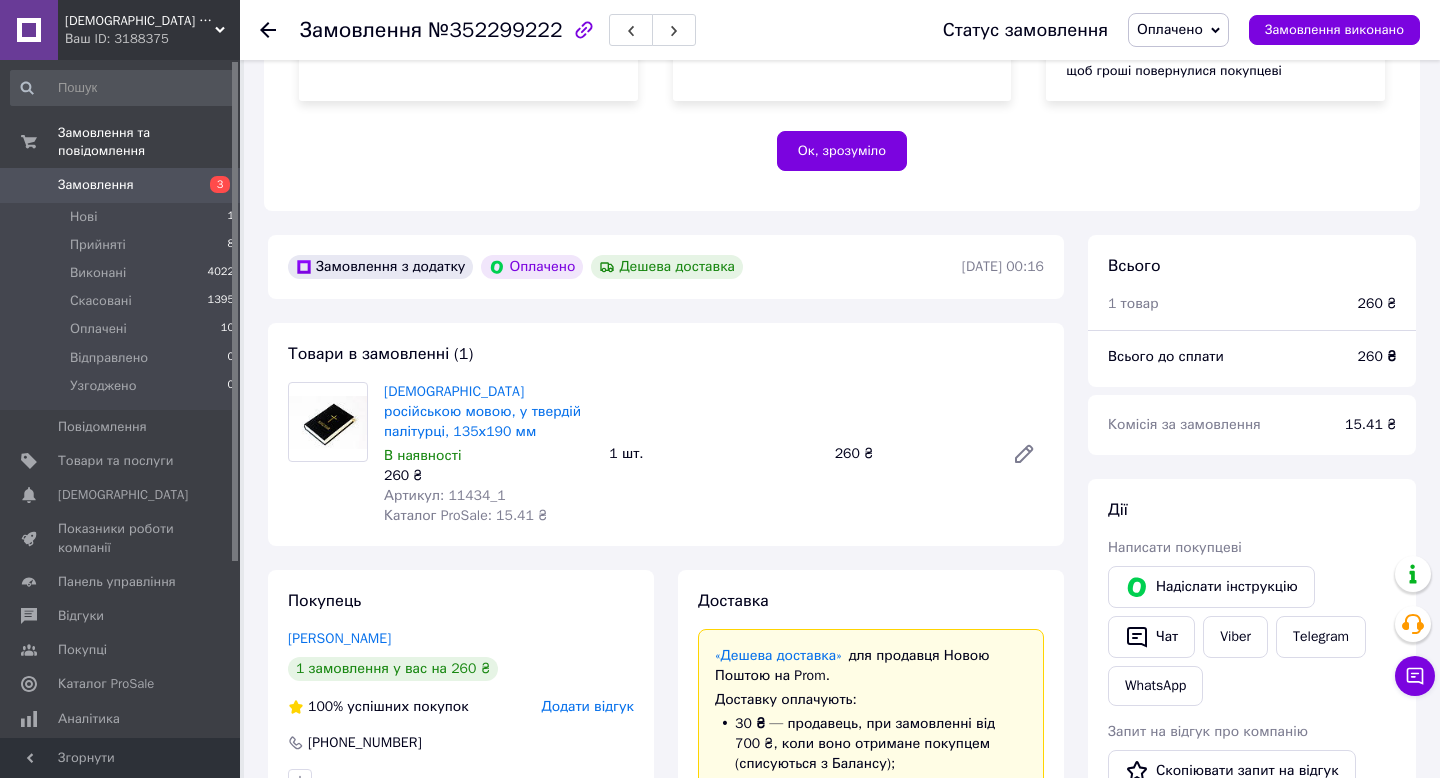 scroll, scrollTop: 425, scrollLeft: 0, axis: vertical 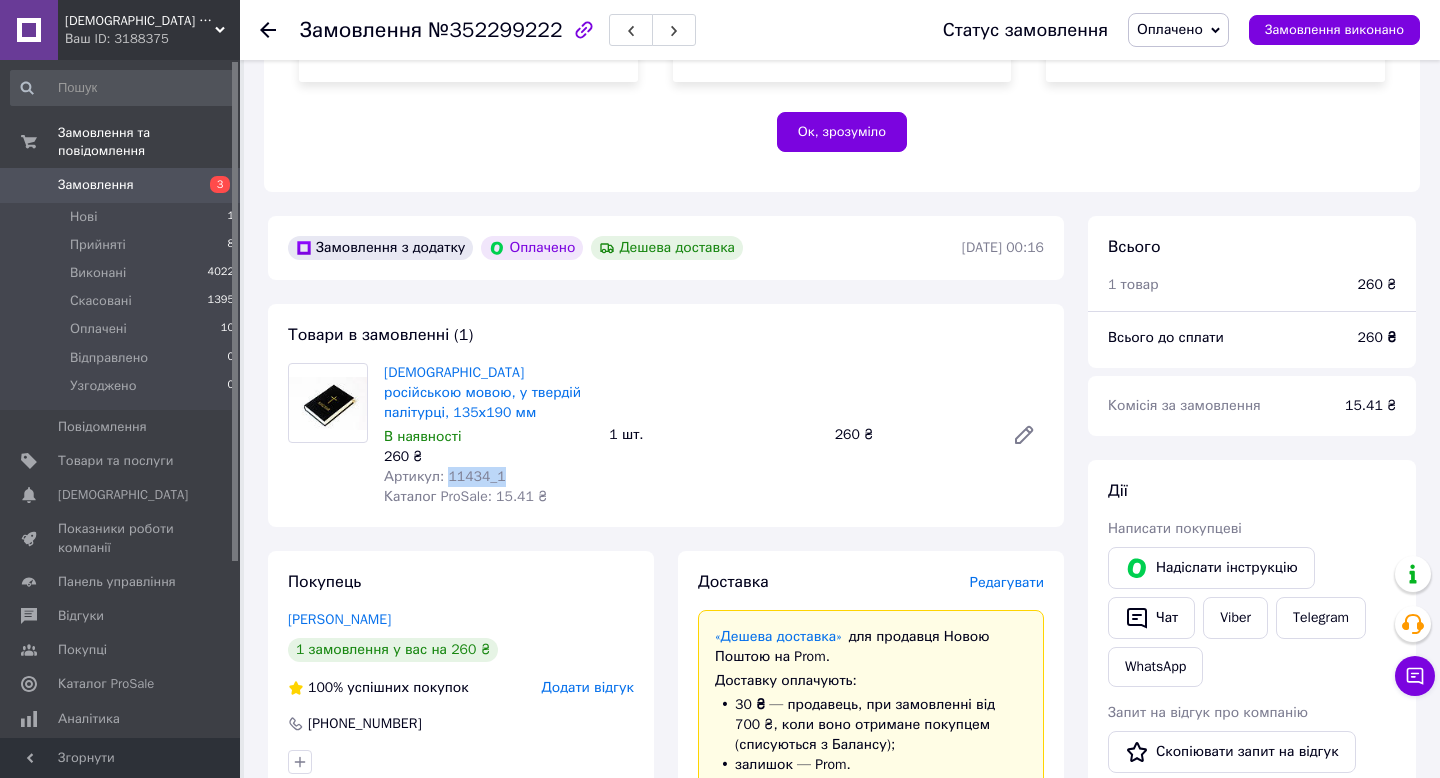 drag, startPoint x: 503, startPoint y: 456, endPoint x: 445, endPoint y: 456, distance: 58 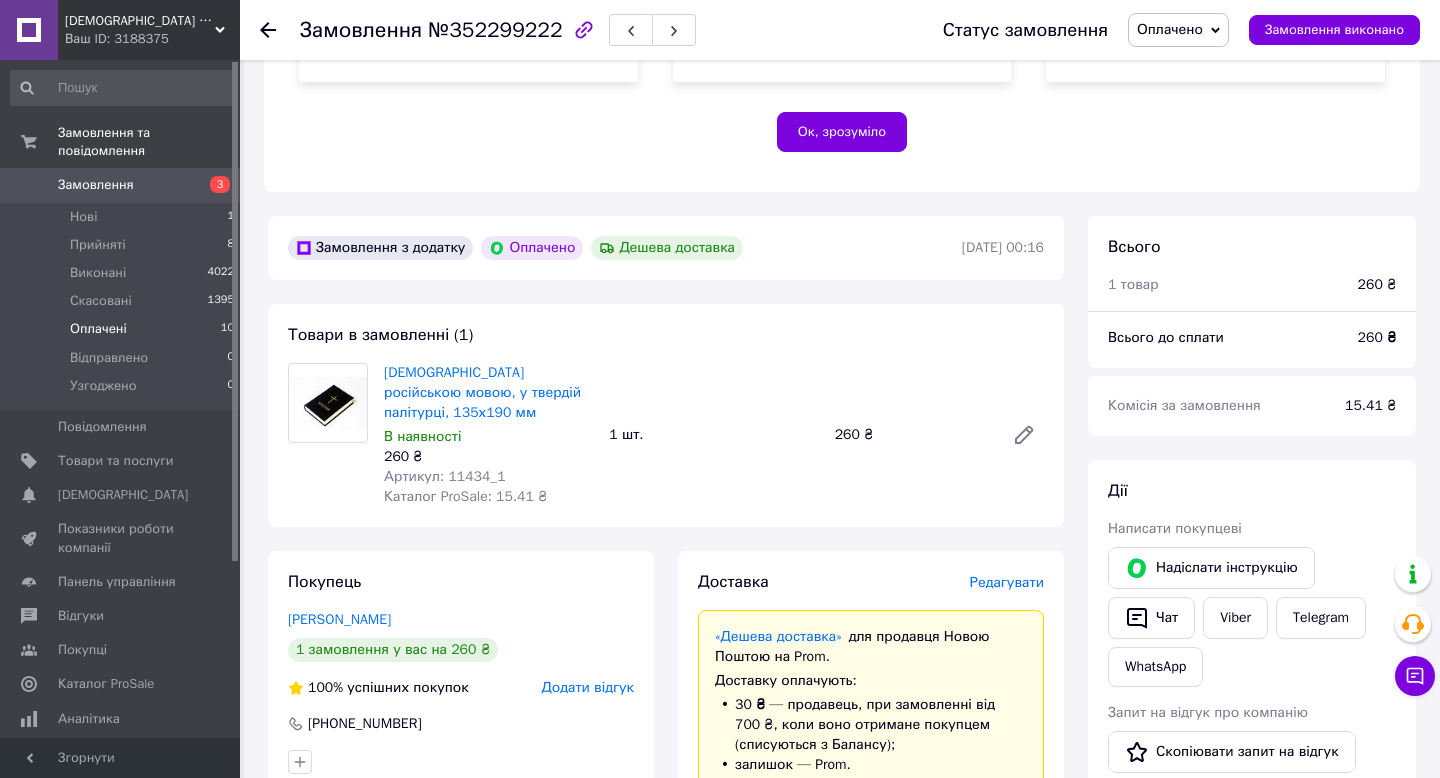 click on "Оплачені" at bounding box center [98, 329] 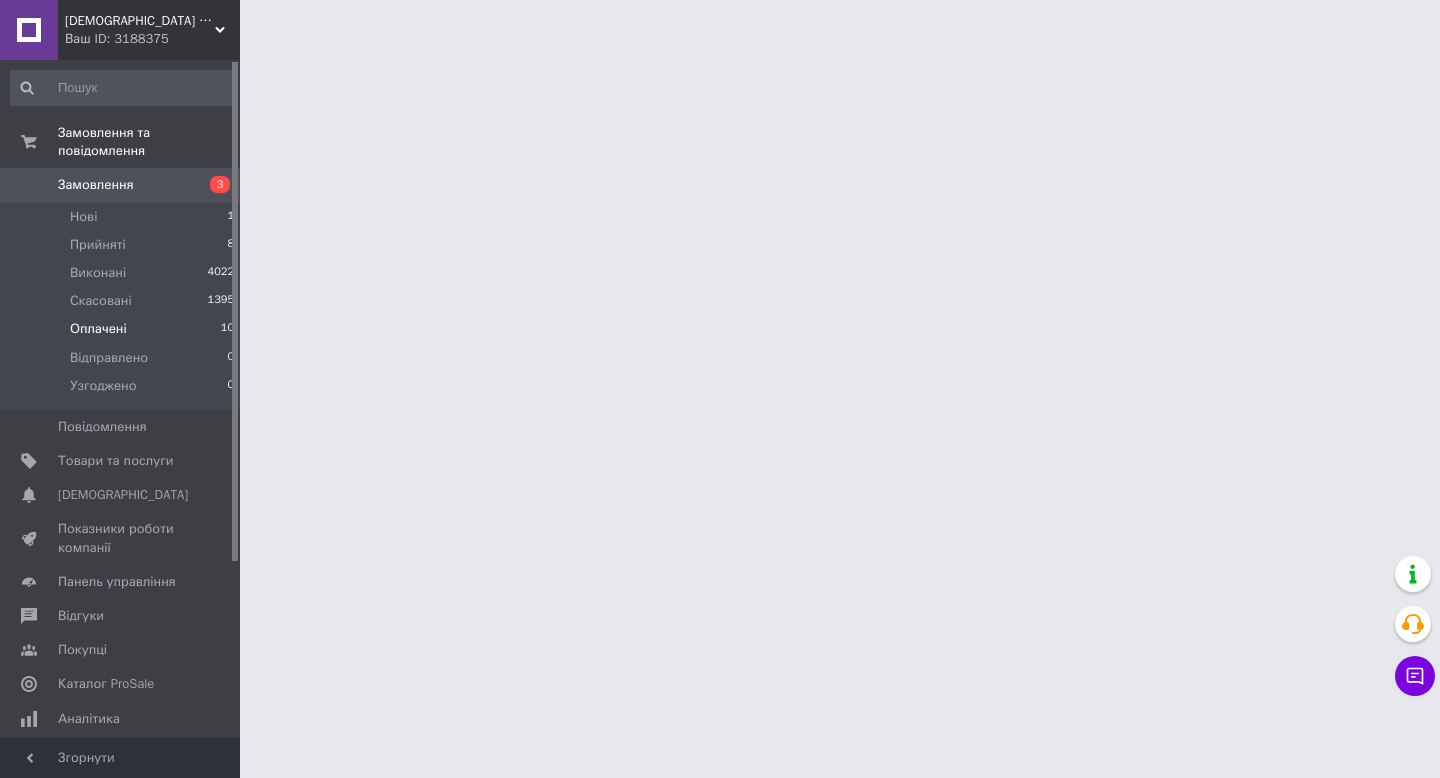 scroll, scrollTop: 0, scrollLeft: 0, axis: both 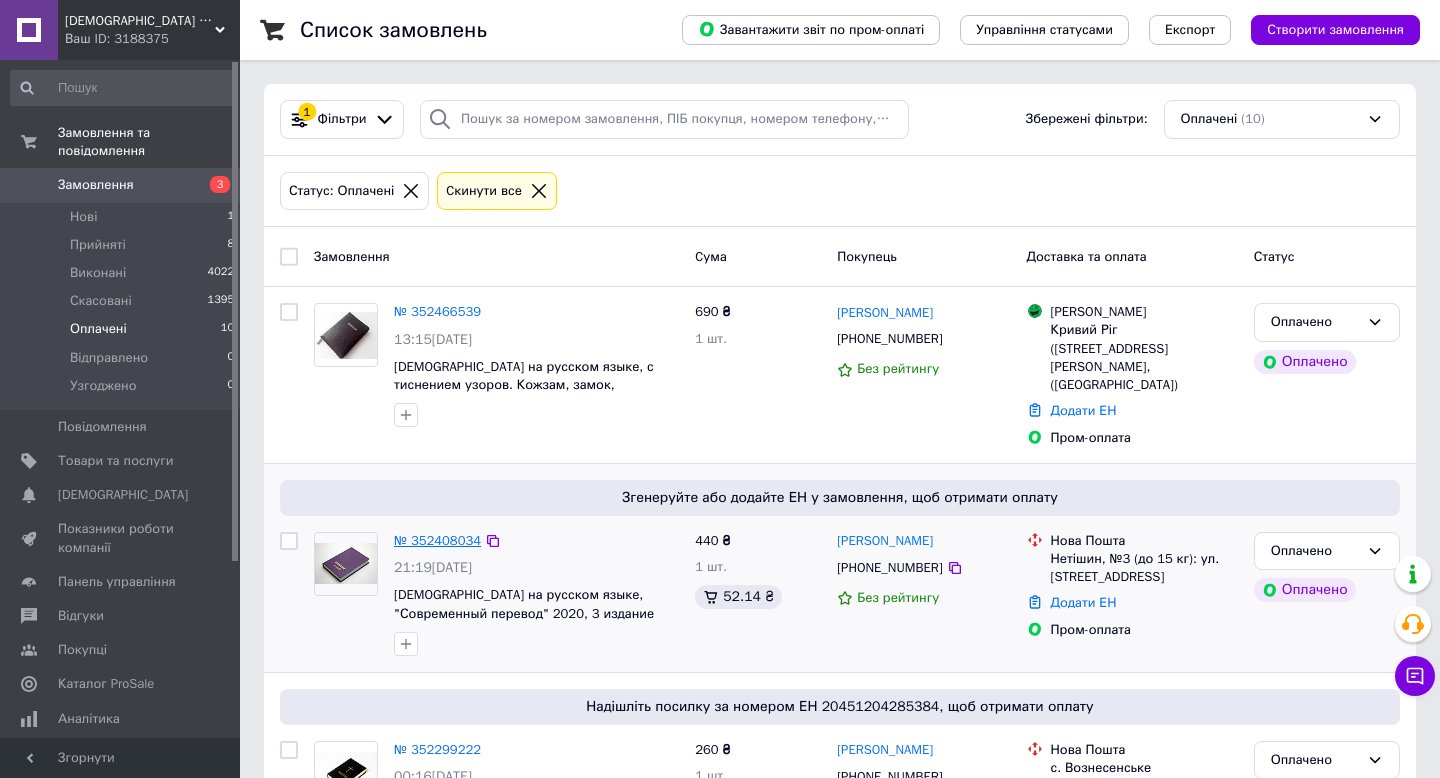 click on "№ 352408034" at bounding box center (437, 540) 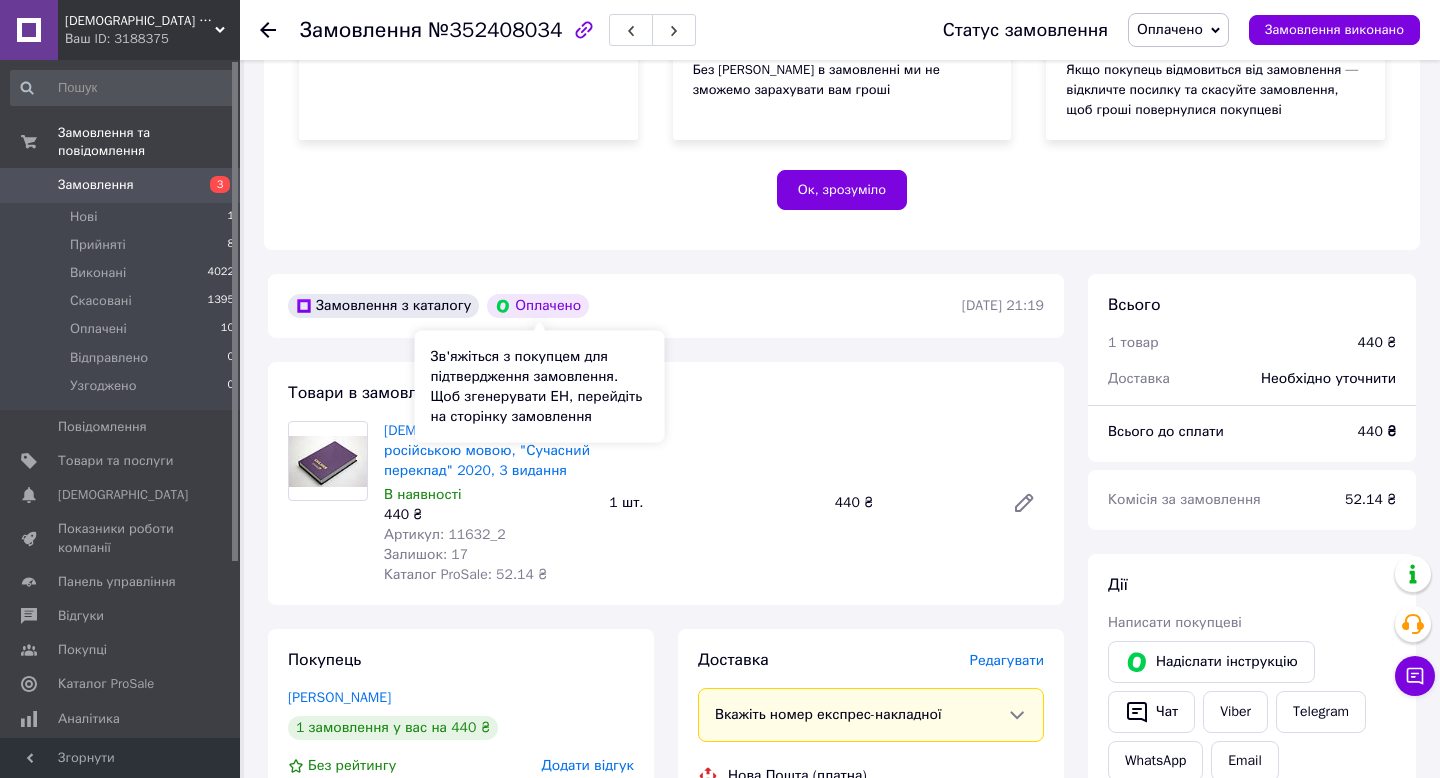 scroll, scrollTop: 384, scrollLeft: 0, axis: vertical 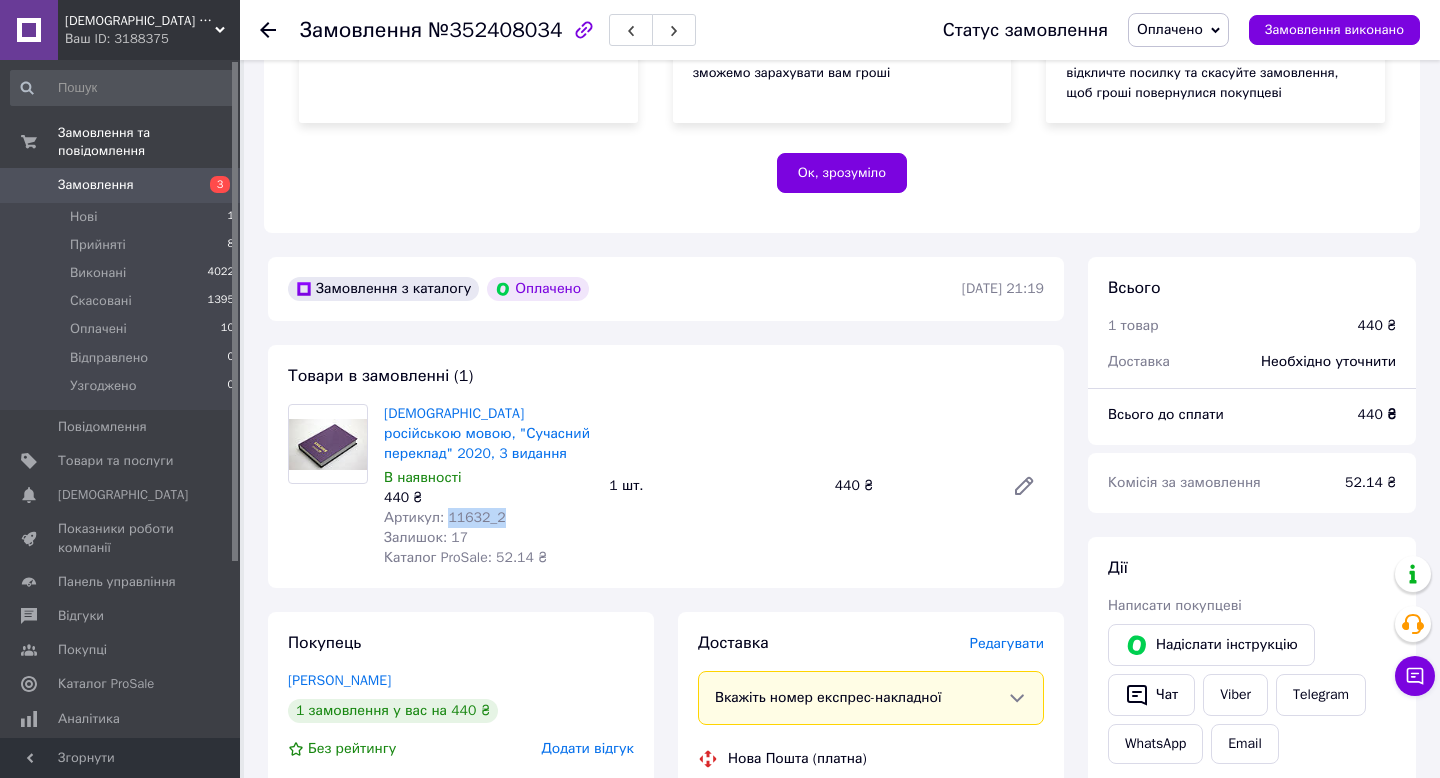 drag, startPoint x: 504, startPoint y: 516, endPoint x: 445, endPoint y: 516, distance: 59 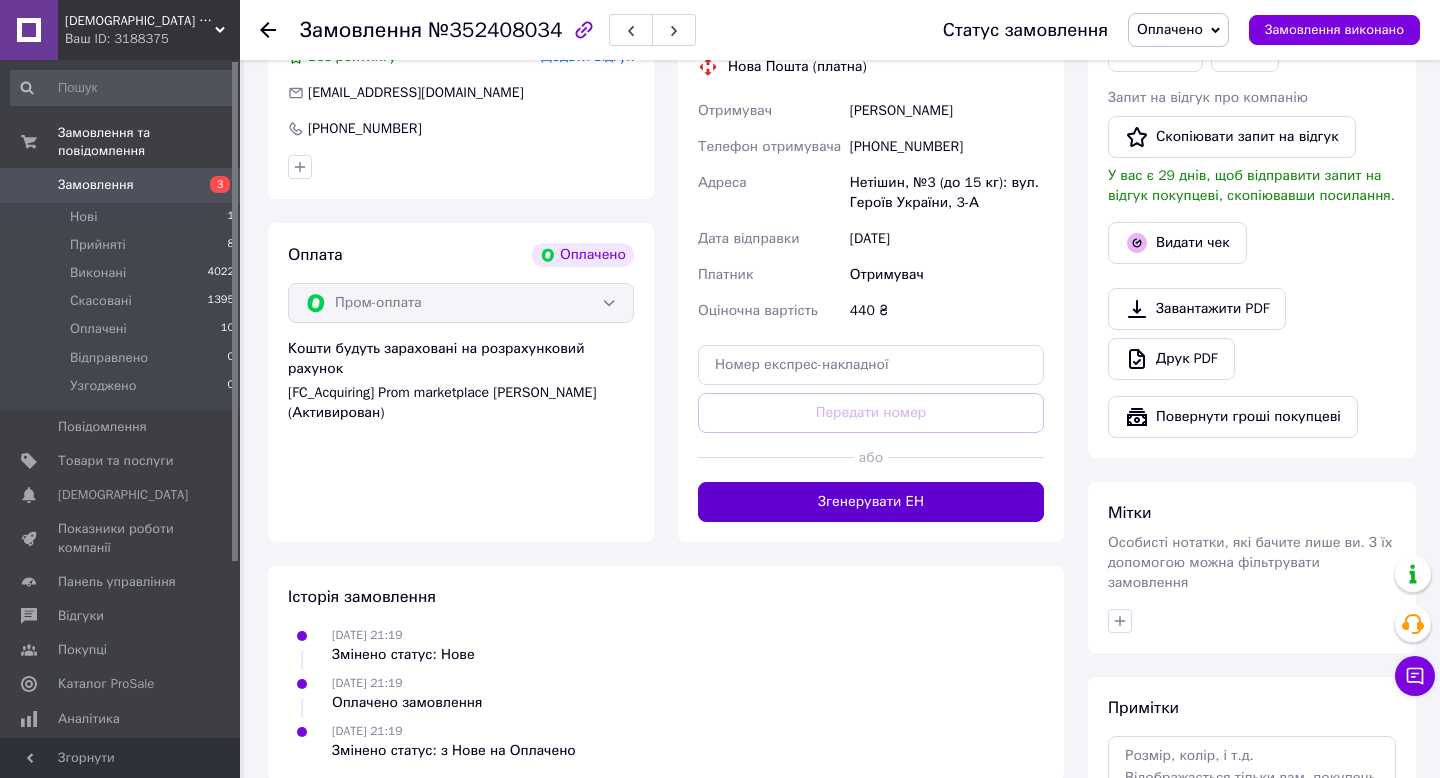 scroll, scrollTop: 1112, scrollLeft: 0, axis: vertical 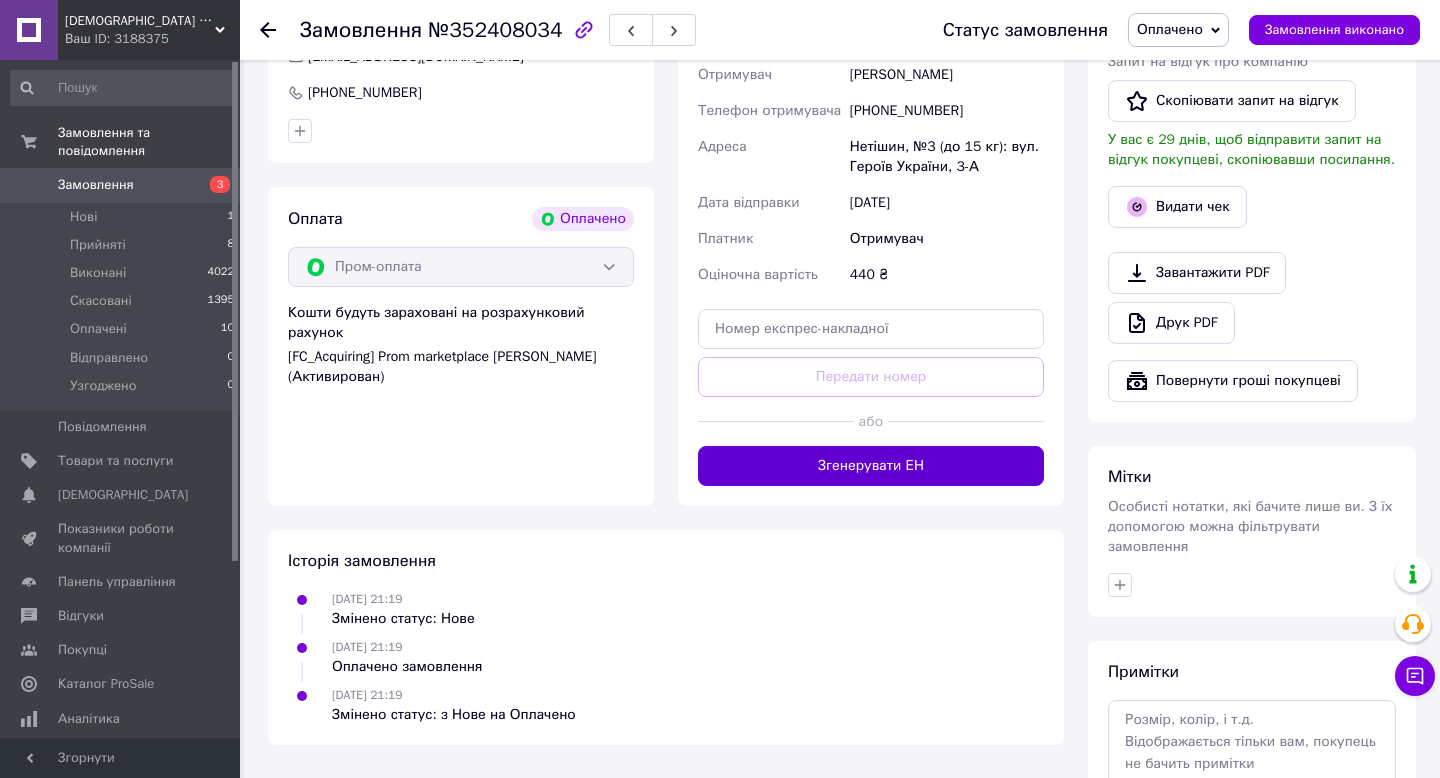 click on "Згенерувати ЕН" at bounding box center [871, 466] 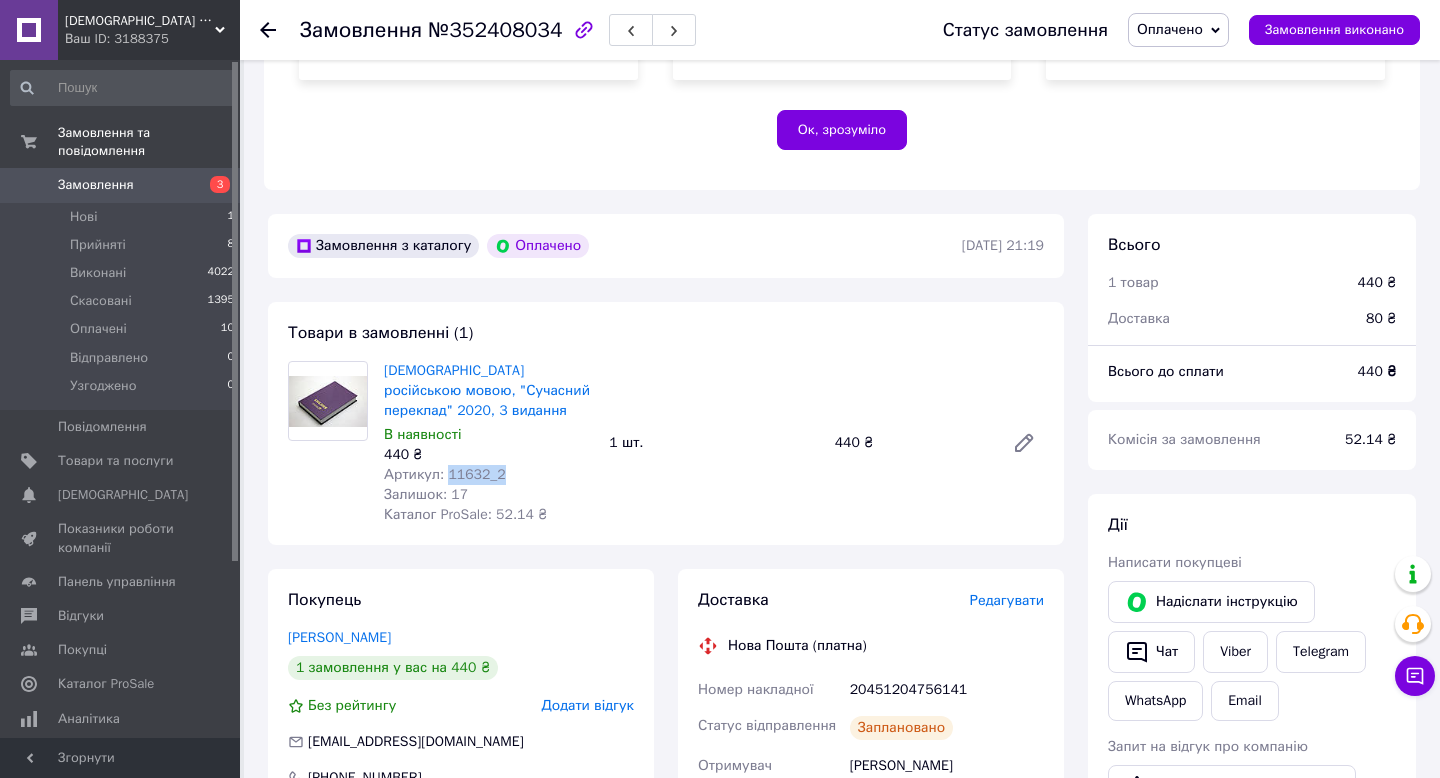 scroll, scrollTop: 358, scrollLeft: 0, axis: vertical 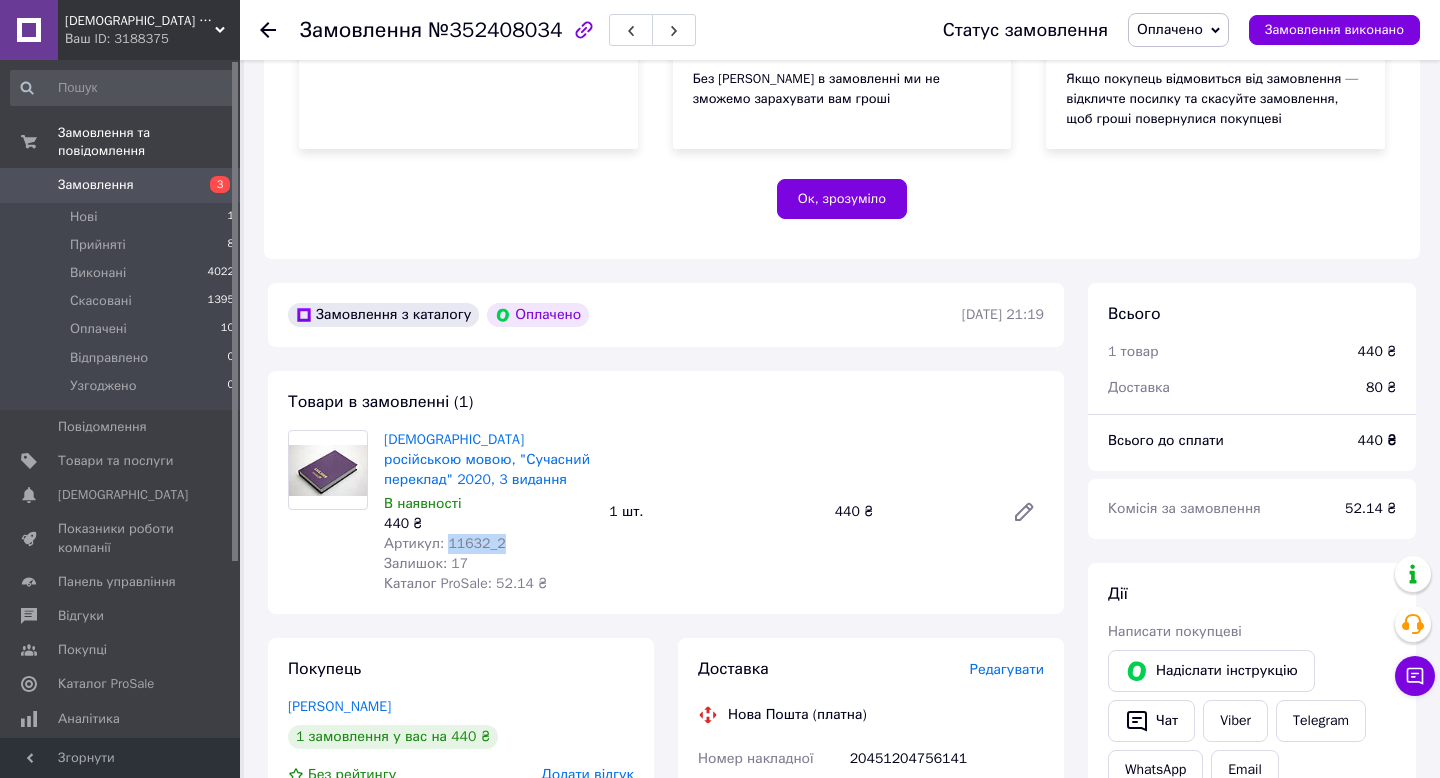 click on "Артикул: 11632_2" at bounding box center (488, 544) 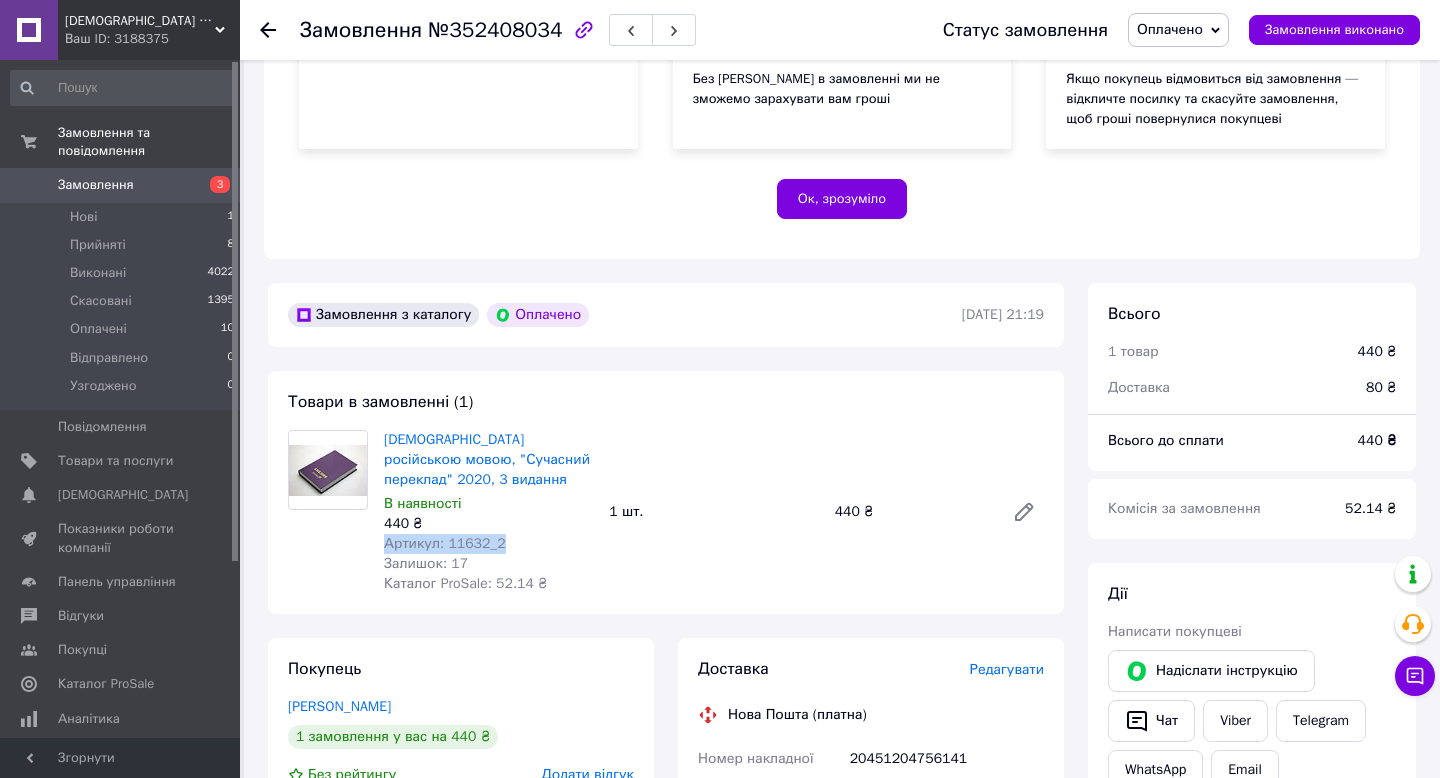 drag, startPoint x: 513, startPoint y: 550, endPoint x: 394, endPoint y: 547, distance: 119.03781 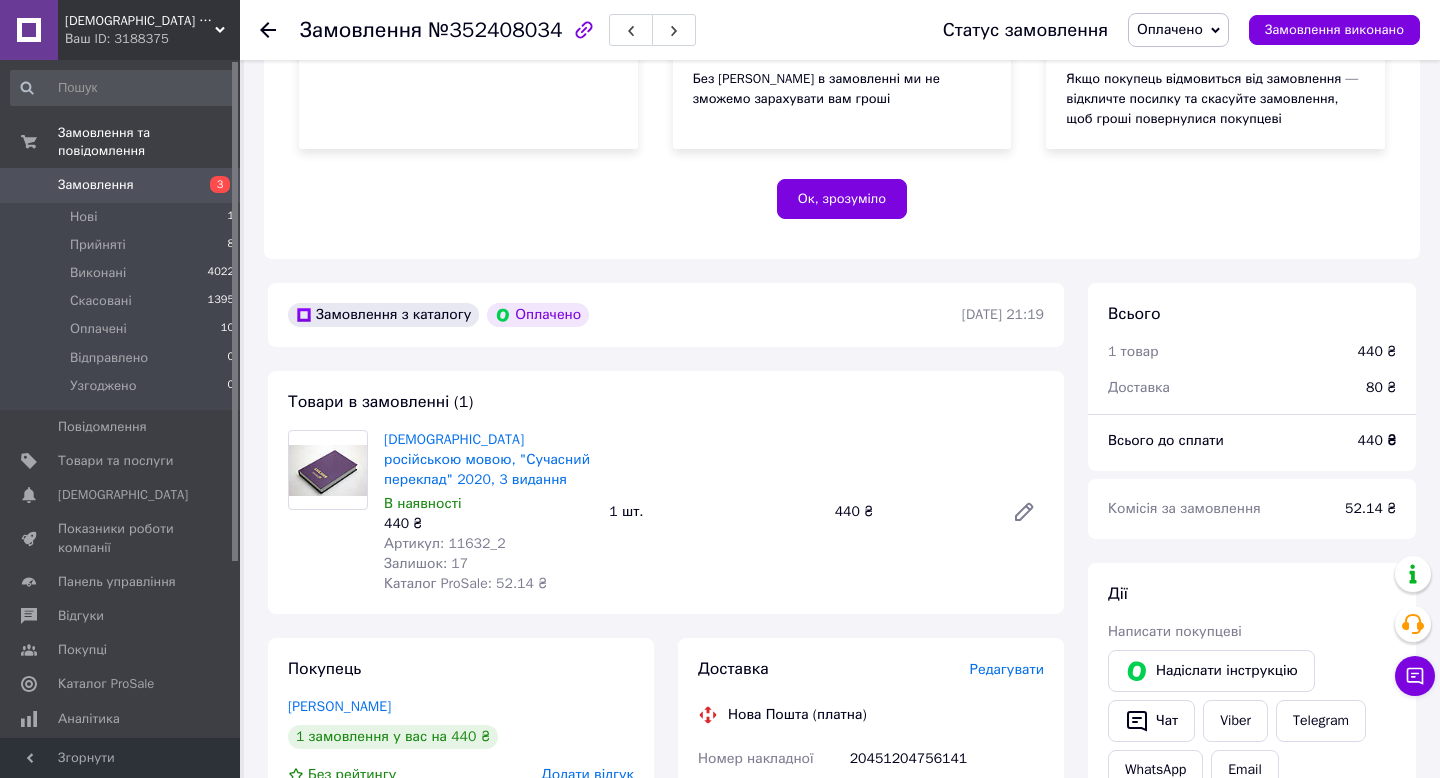 click on "Товари в замовленні (1) [DEMOGRAPHIC_DATA] російською мовою, "Сучасний переклад" 2020, 3 видання В наявності 440 ₴ Артикул: 11632_2 Залишок: 17 Каталог ProSale: 52.14 ₴  1 шт. 440 ₴" at bounding box center [666, 492] 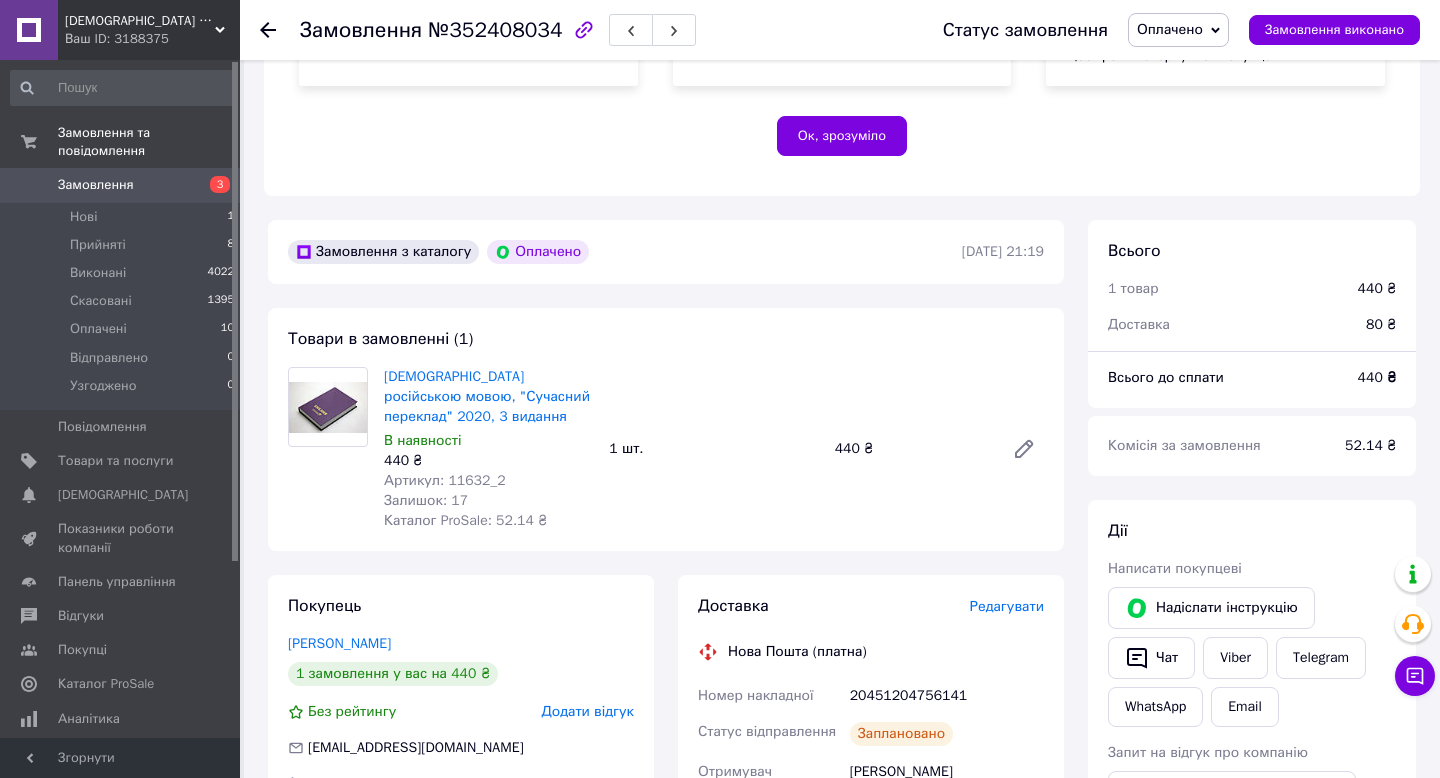 scroll, scrollTop: 0, scrollLeft: 0, axis: both 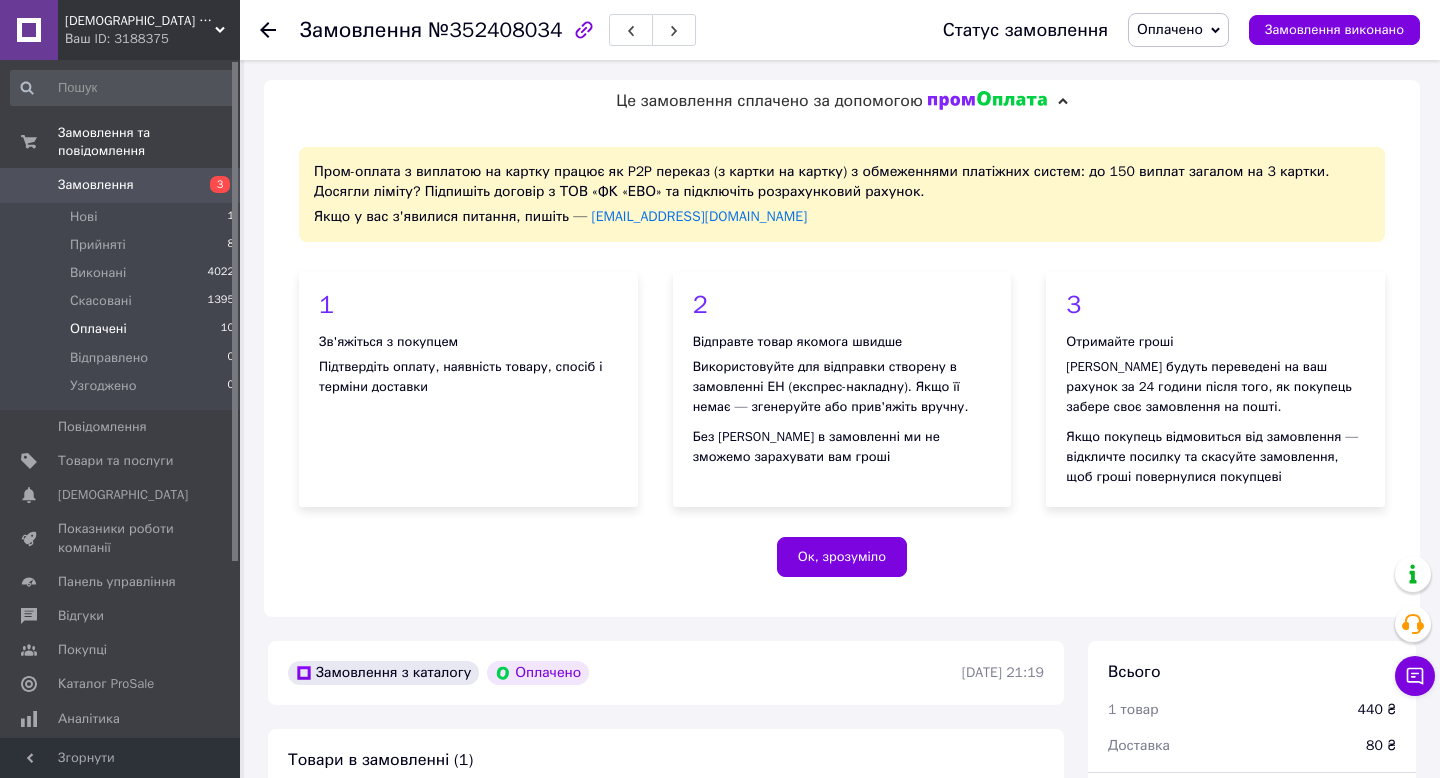 click on "Оплачені" at bounding box center [98, 329] 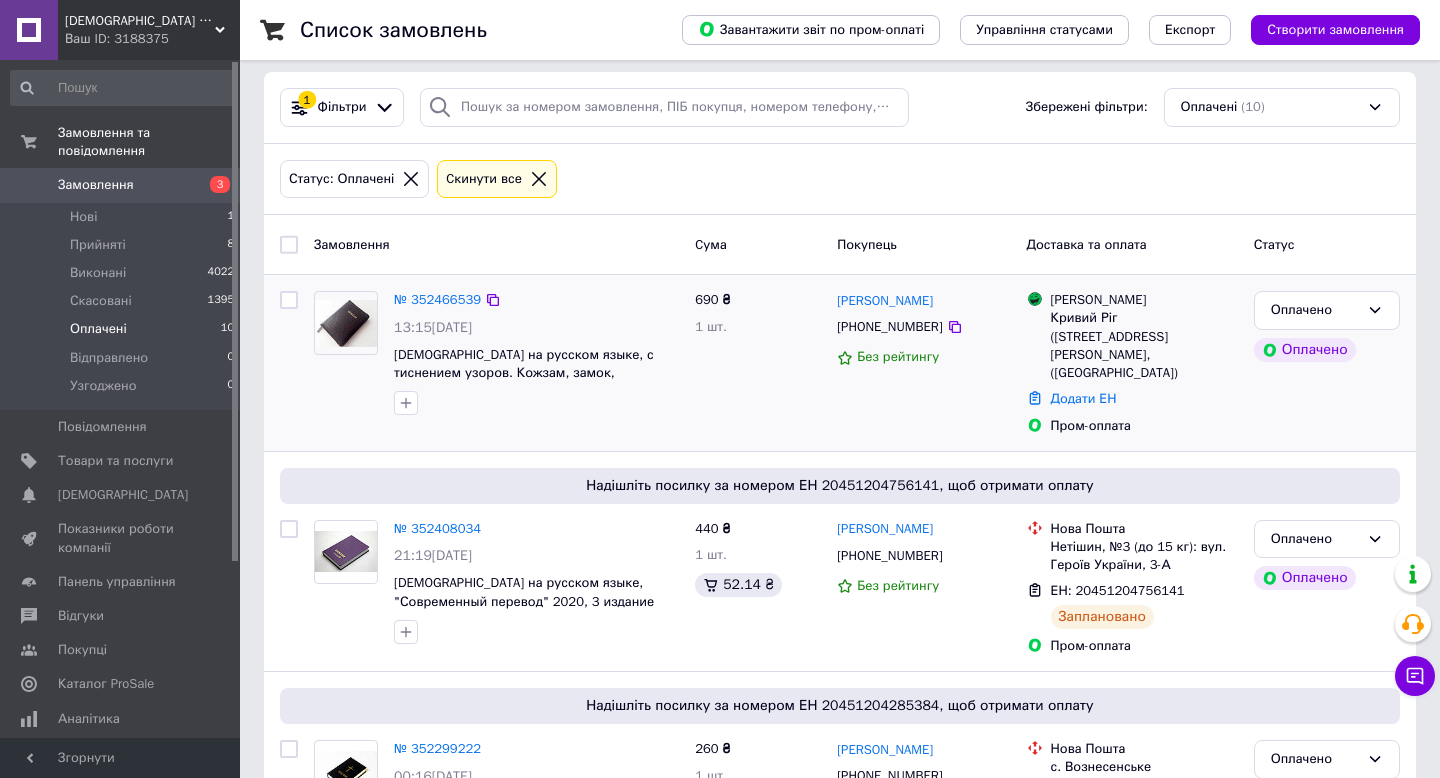 scroll, scrollTop: 9, scrollLeft: 0, axis: vertical 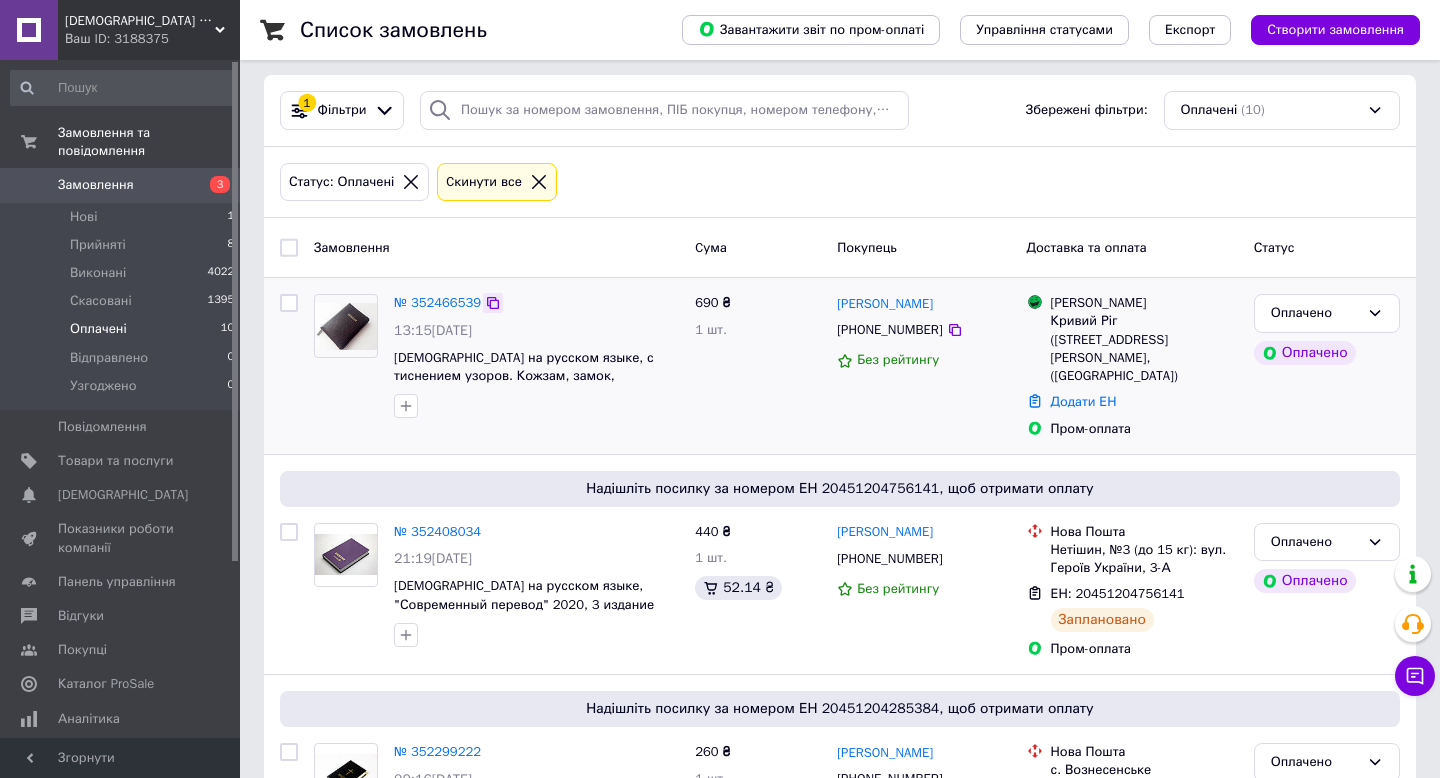 click 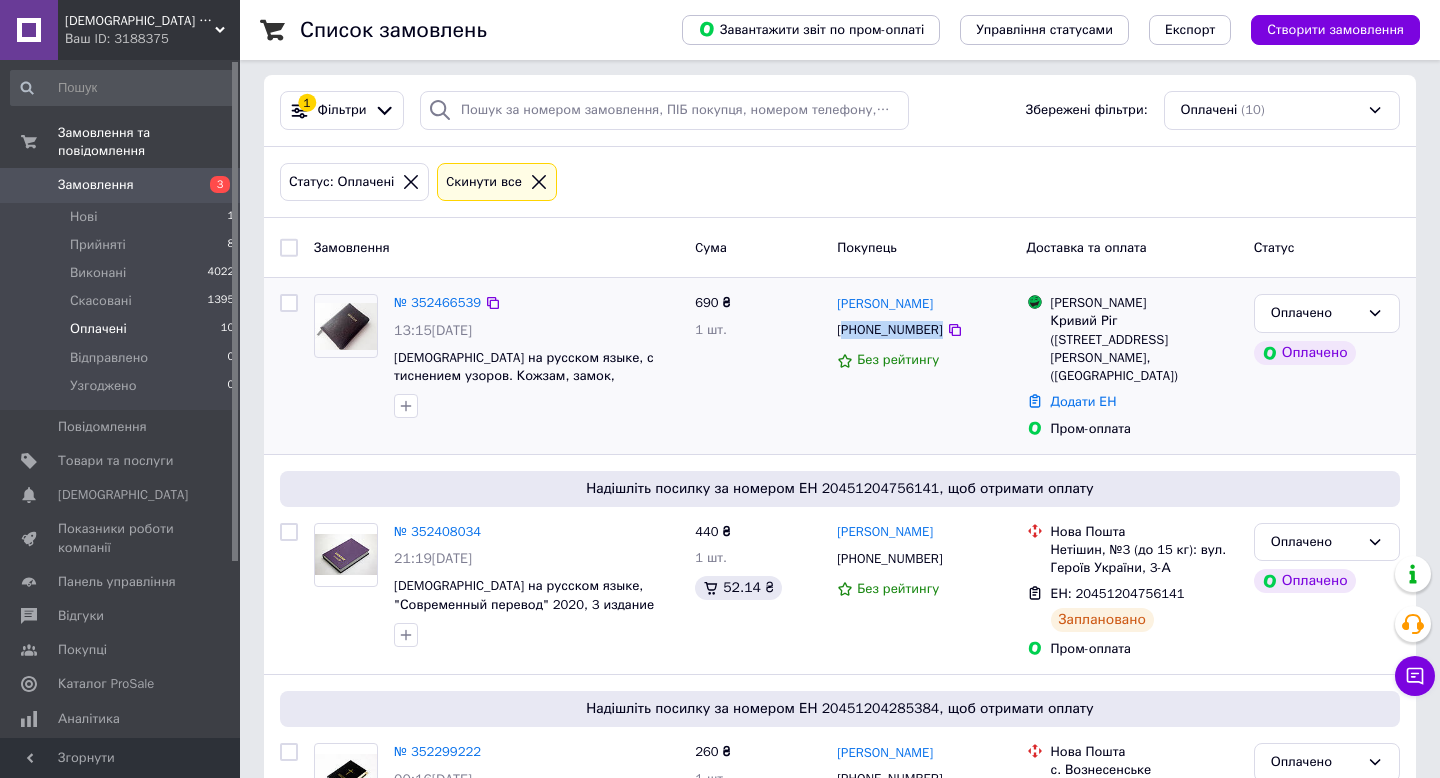 drag, startPoint x: 845, startPoint y: 330, endPoint x: 939, endPoint y: 349, distance: 95.90099 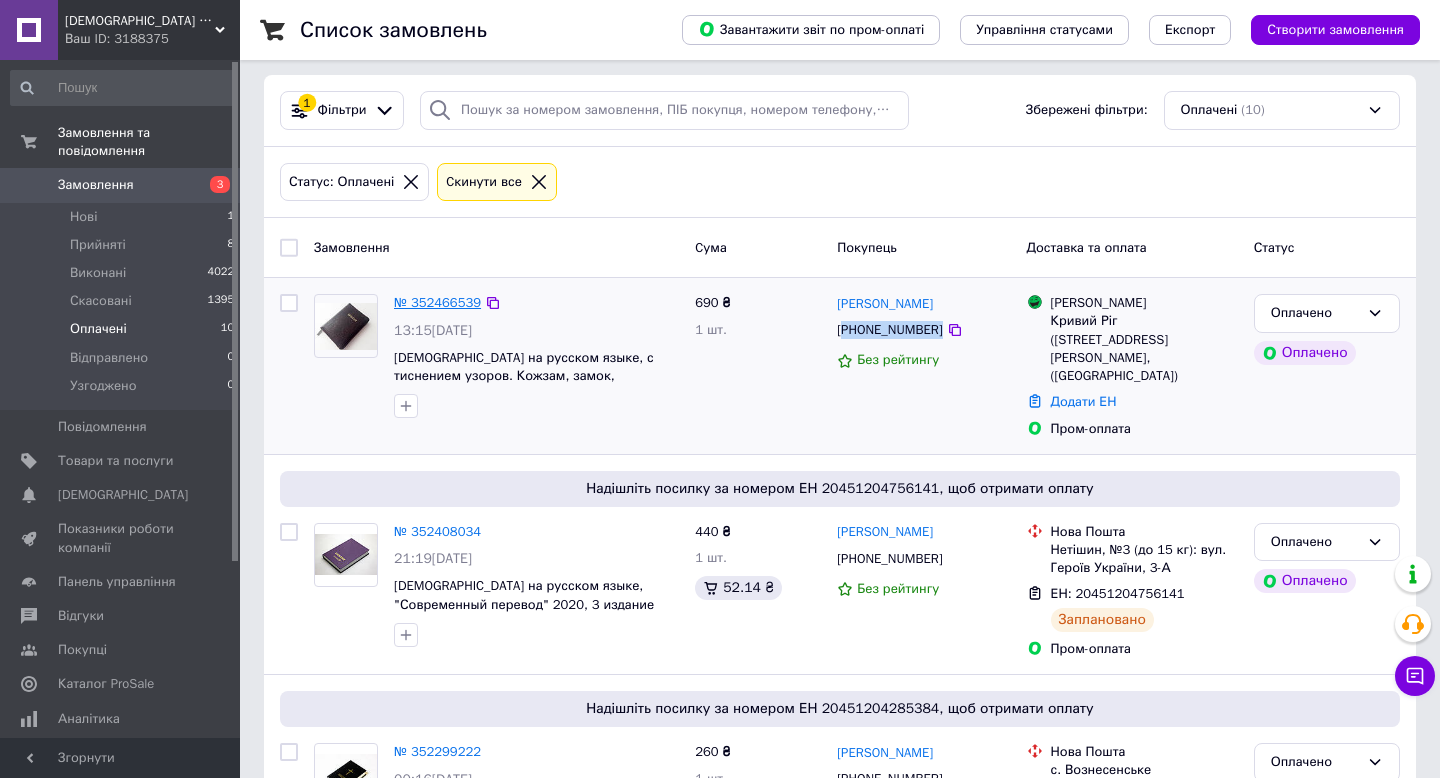 click on "№ 352466539" at bounding box center (437, 302) 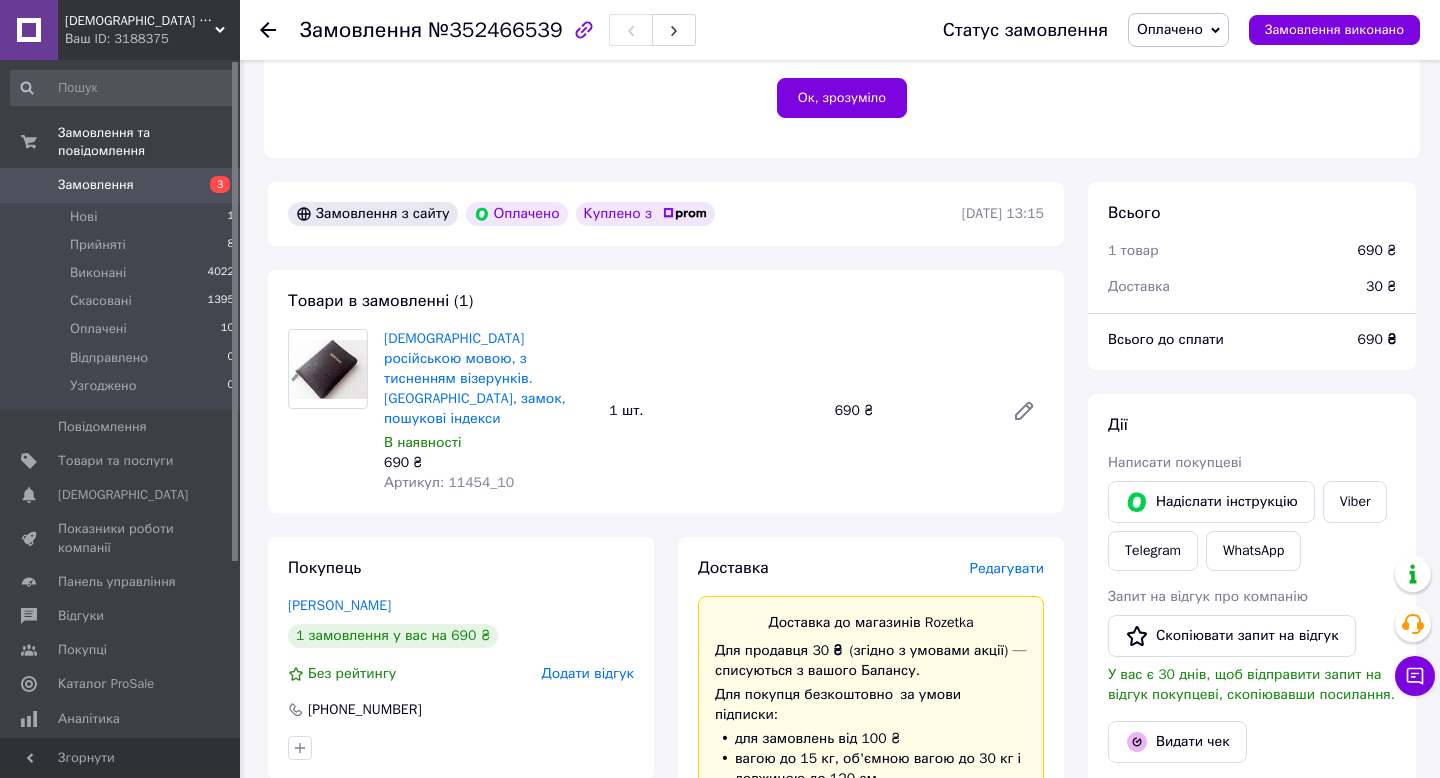 scroll, scrollTop: 502, scrollLeft: 0, axis: vertical 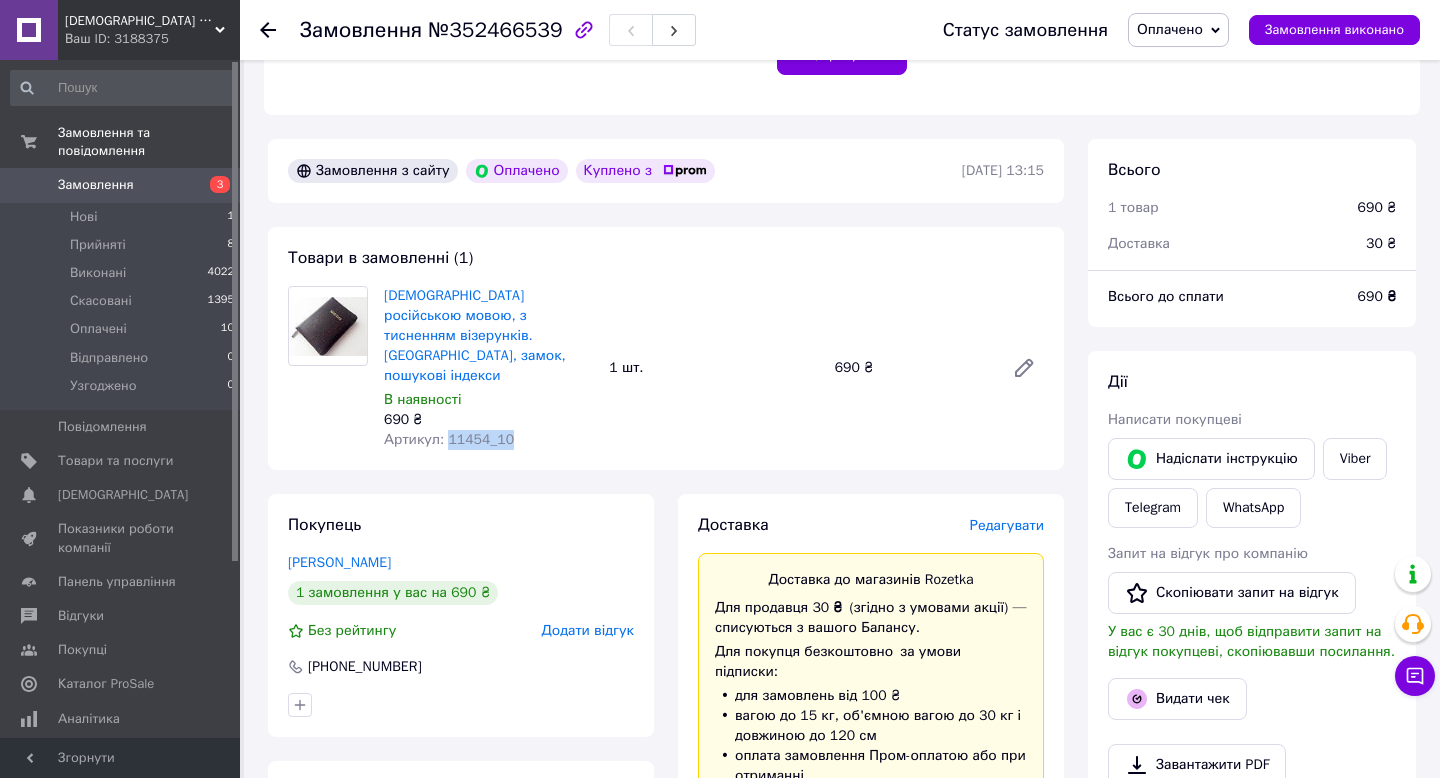 drag, startPoint x: 511, startPoint y: 419, endPoint x: 446, endPoint y: 420, distance: 65.00769 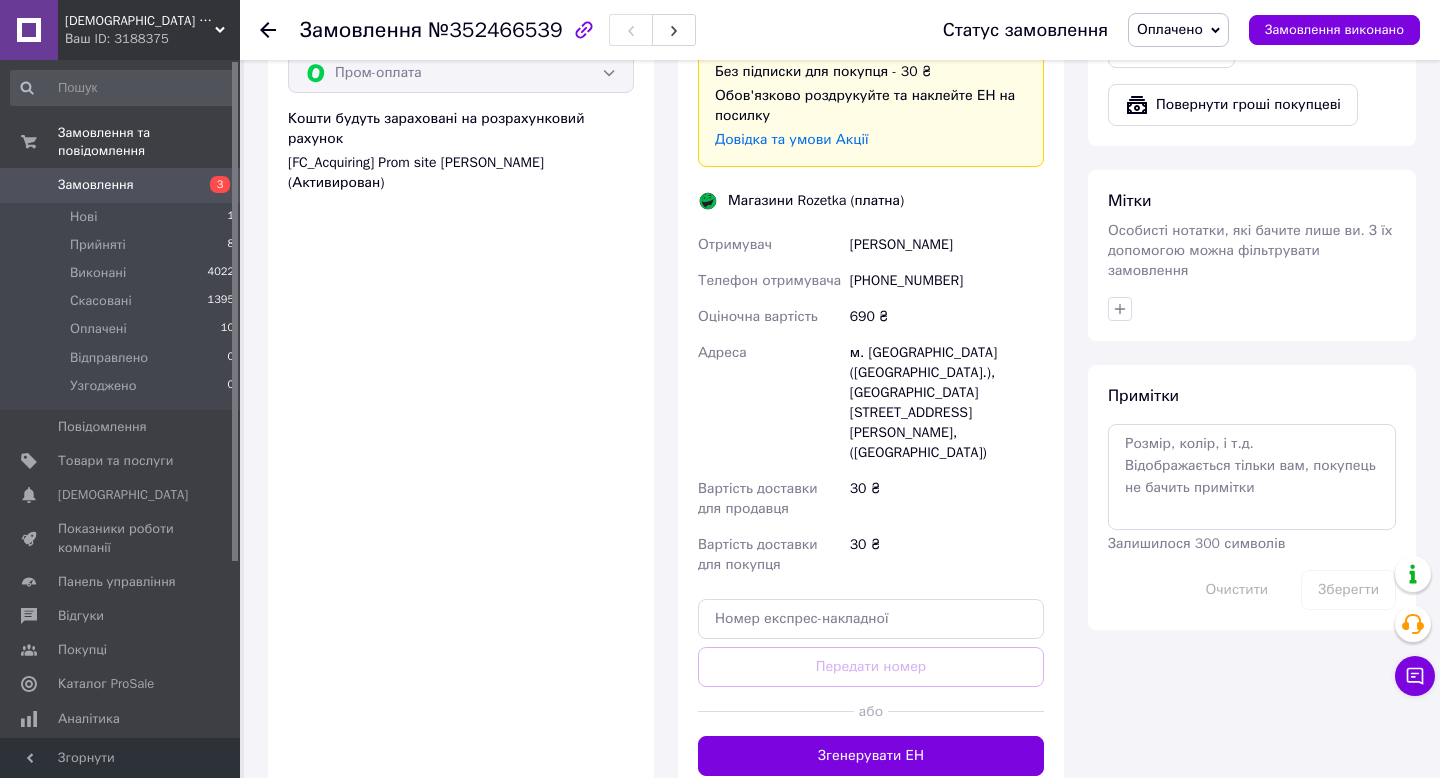 scroll, scrollTop: 1327, scrollLeft: 0, axis: vertical 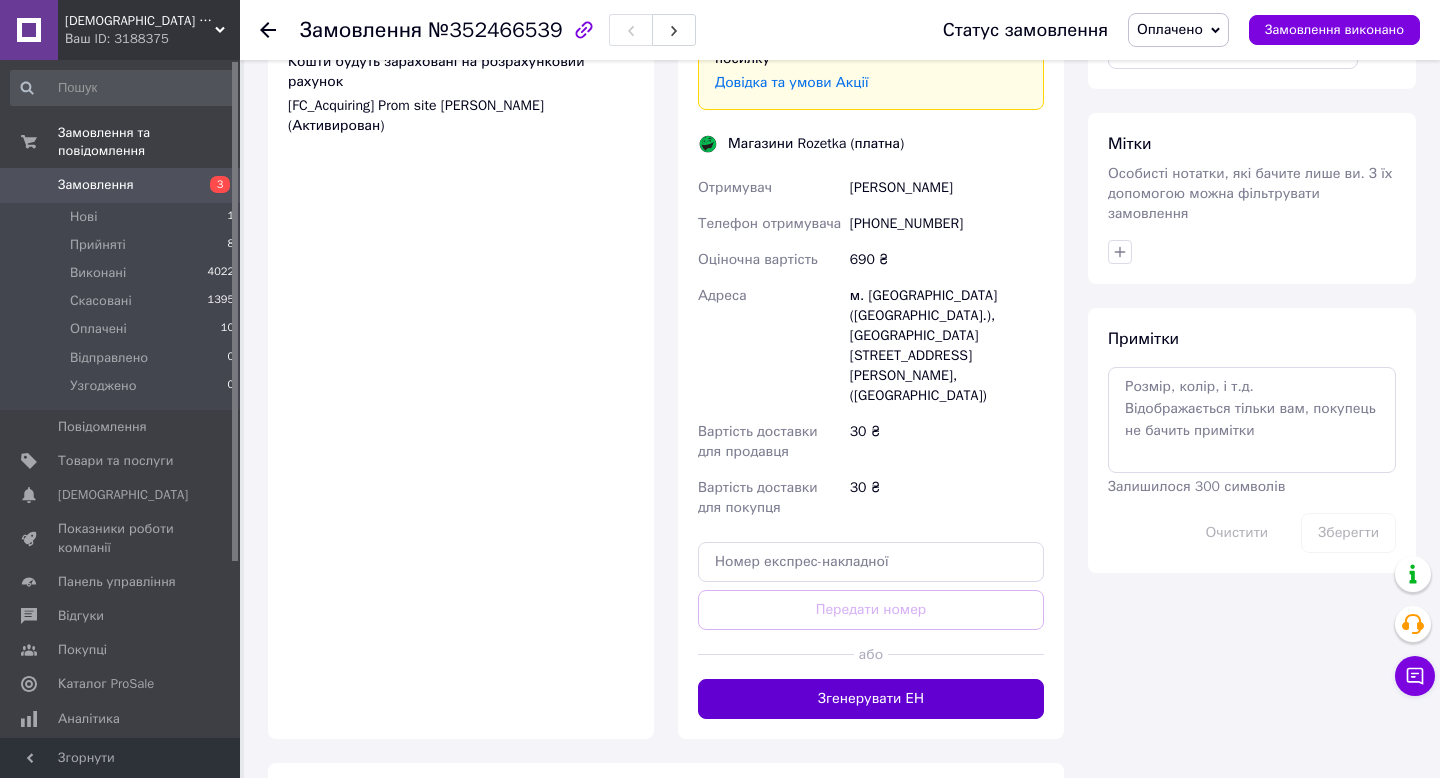 click on "Згенерувати ЕН" at bounding box center (871, 699) 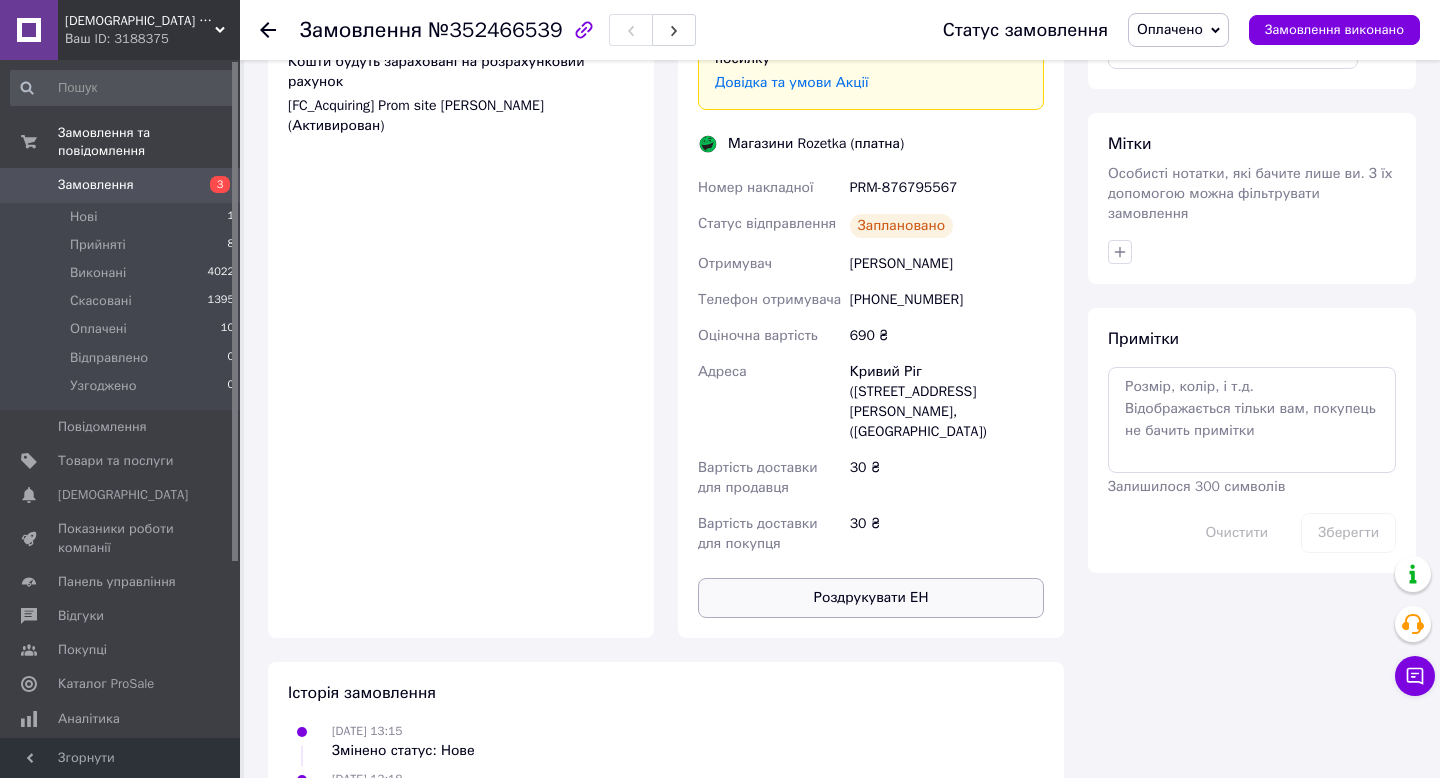 click on "Роздрукувати ЕН" at bounding box center [871, 598] 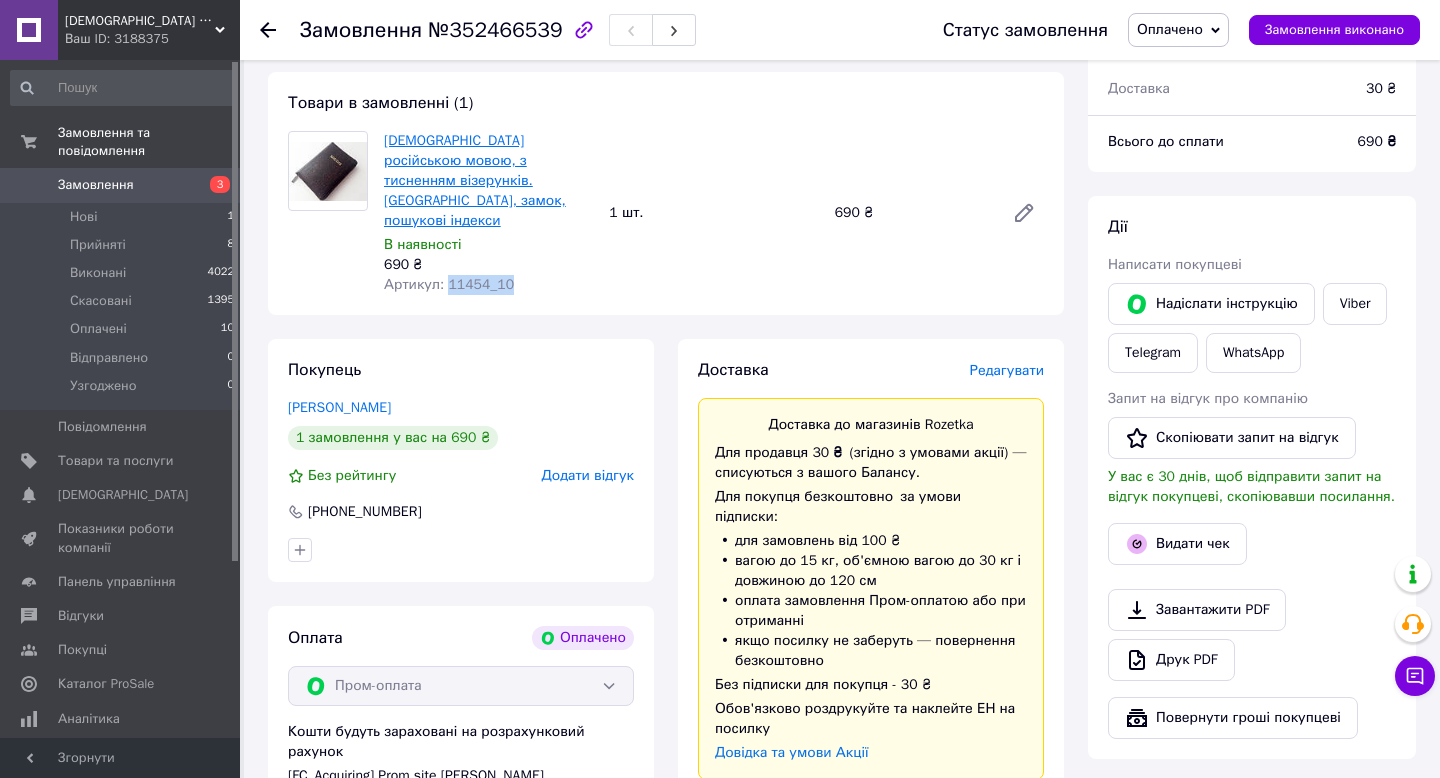scroll, scrollTop: 641, scrollLeft: 0, axis: vertical 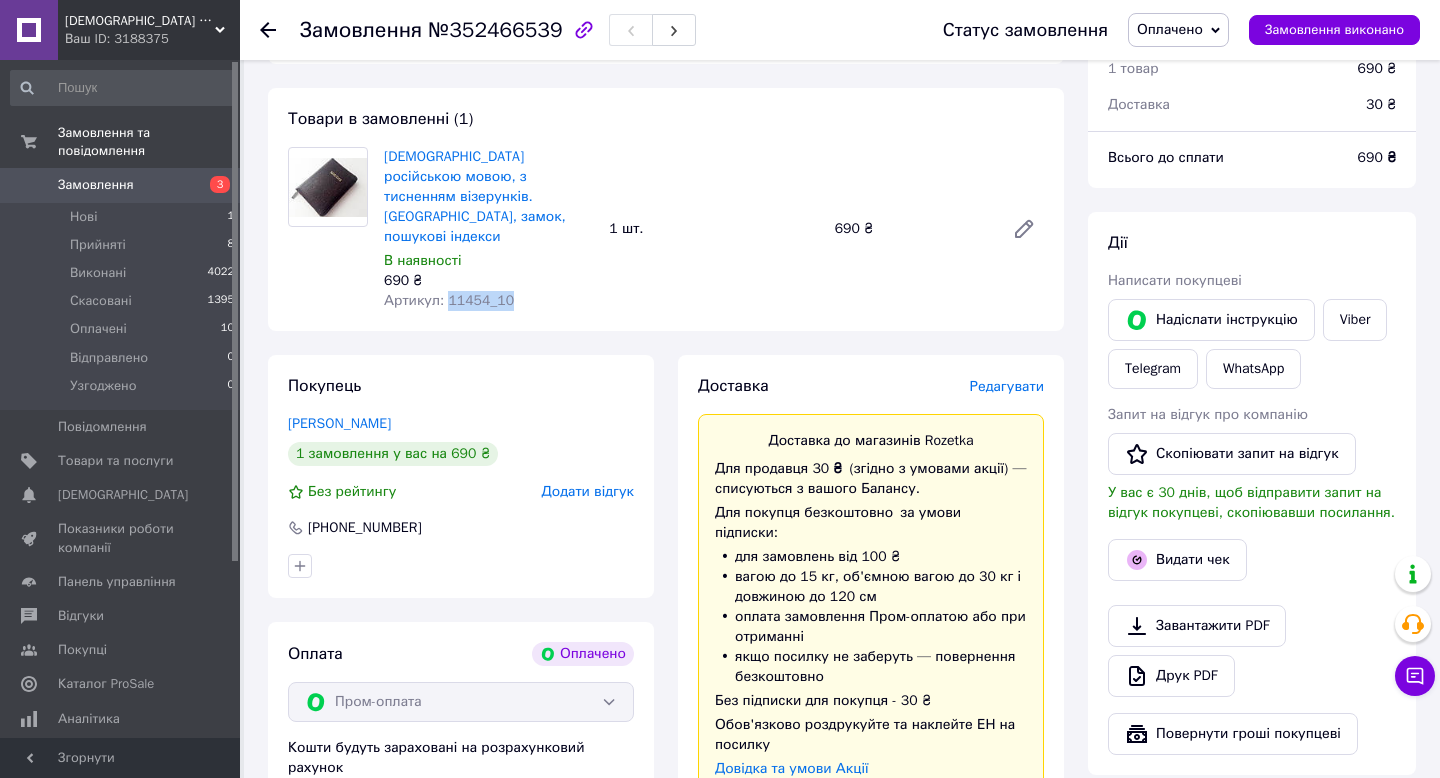 click on "Артикул: 11454_10" at bounding box center [488, 301] 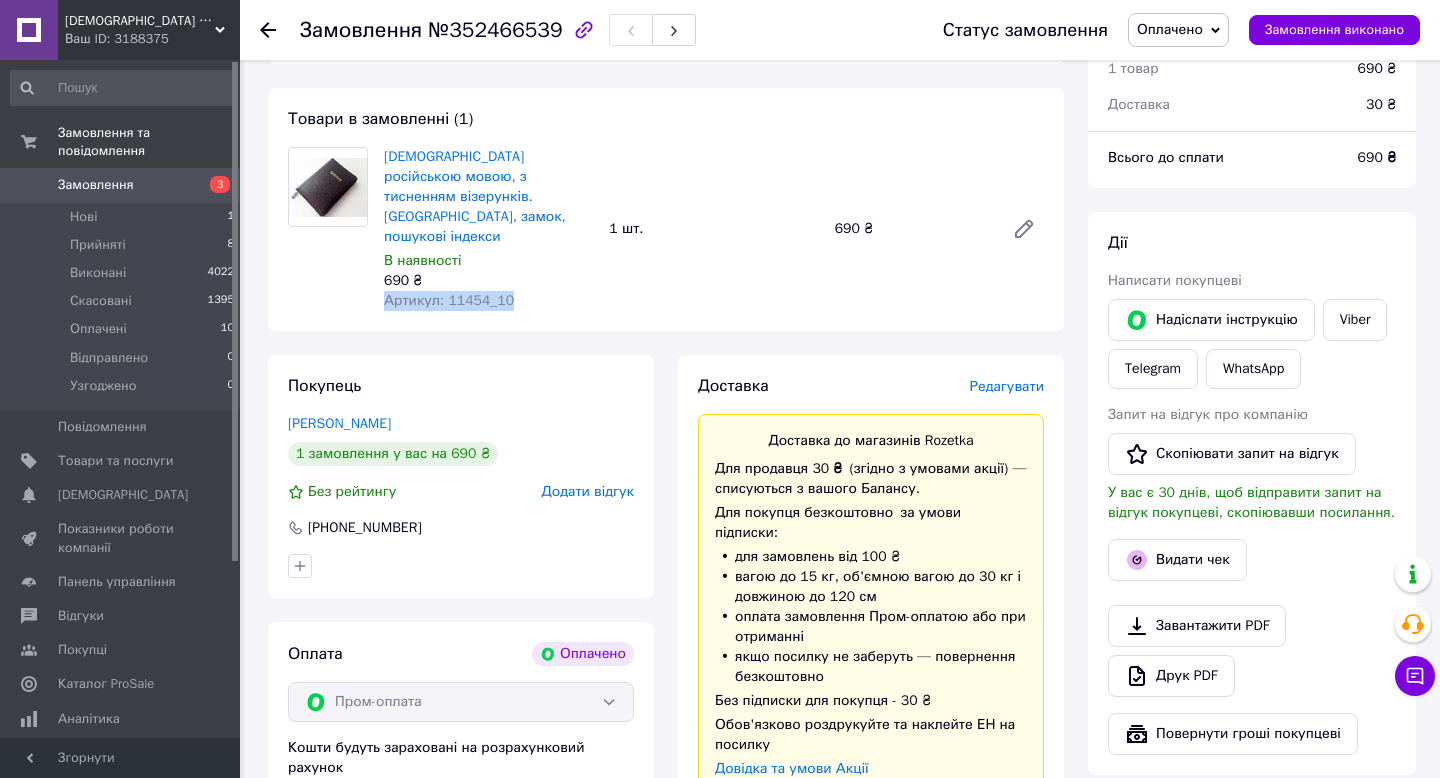 drag, startPoint x: 512, startPoint y: 280, endPoint x: 384, endPoint y: 281, distance: 128.0039 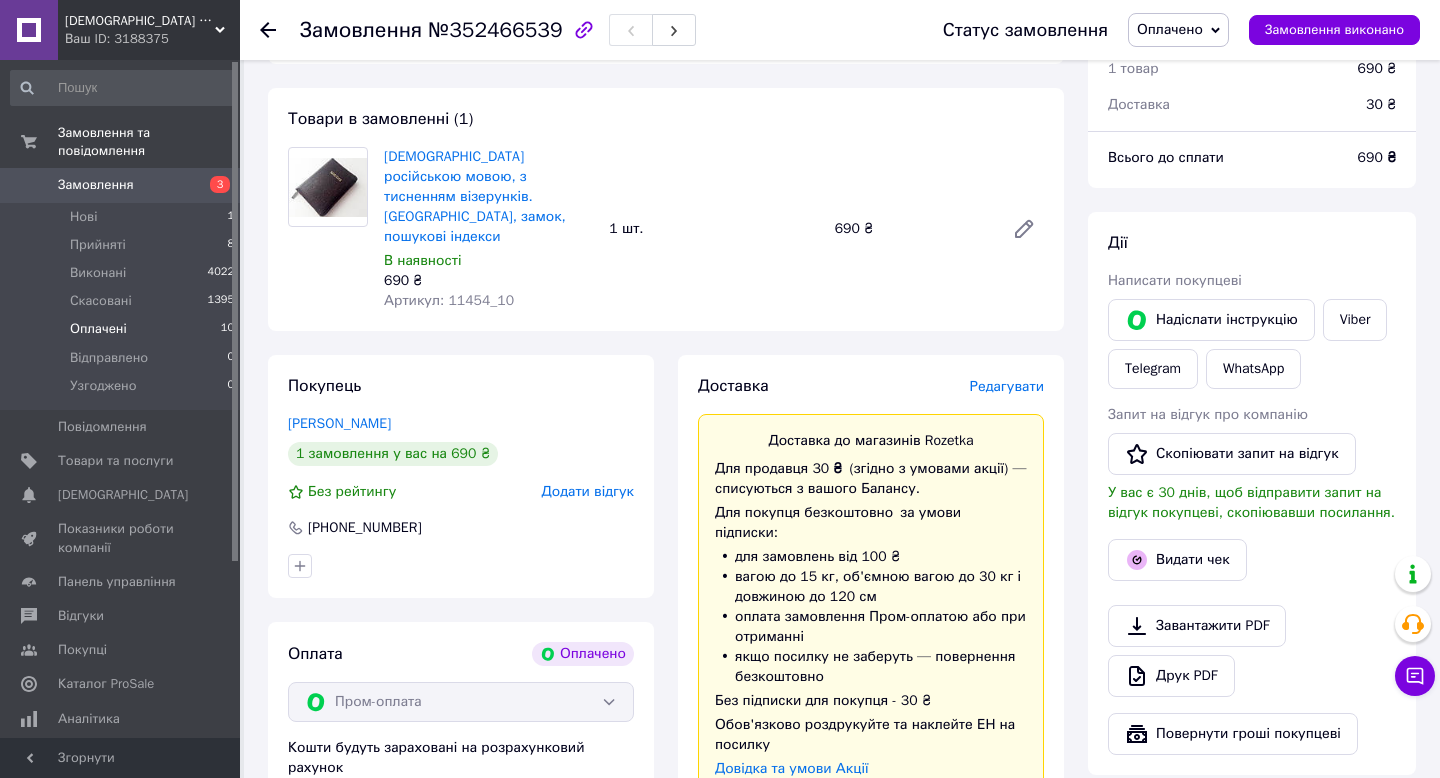 click on "Оплачені" at bounding box center [98, 329] 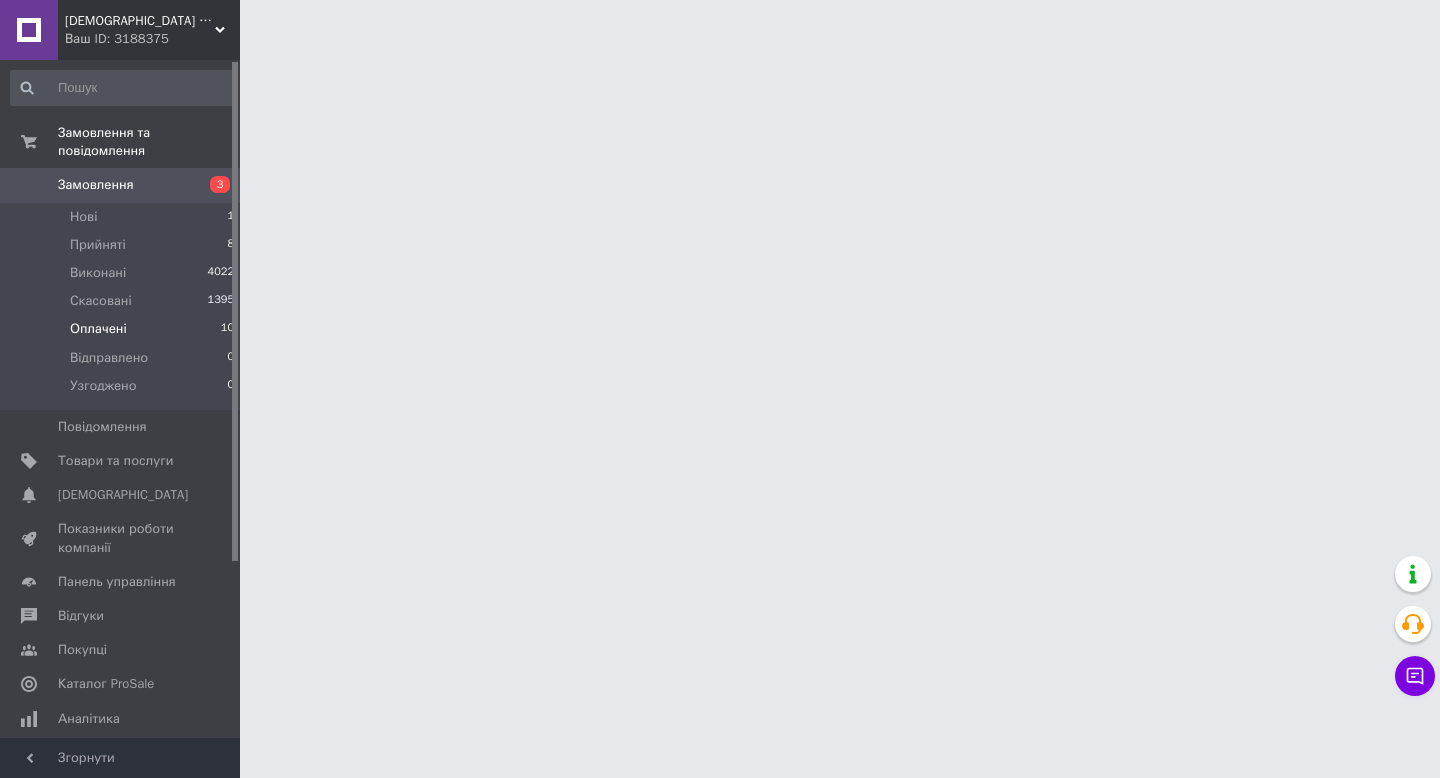 scroll, scrollTop: 0, scrollLeft: 0, axis: both 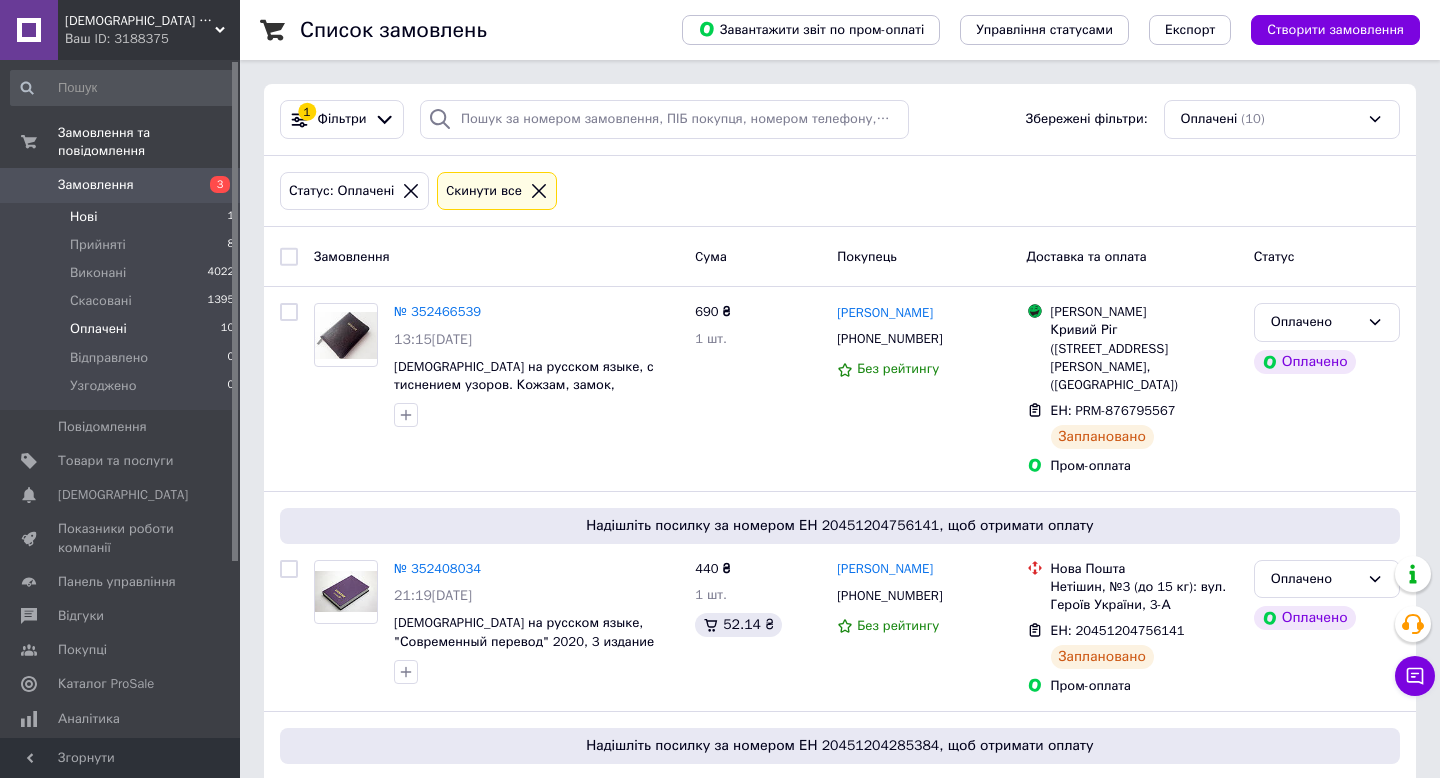 click on "Нові" at bounding box center (83, 217) 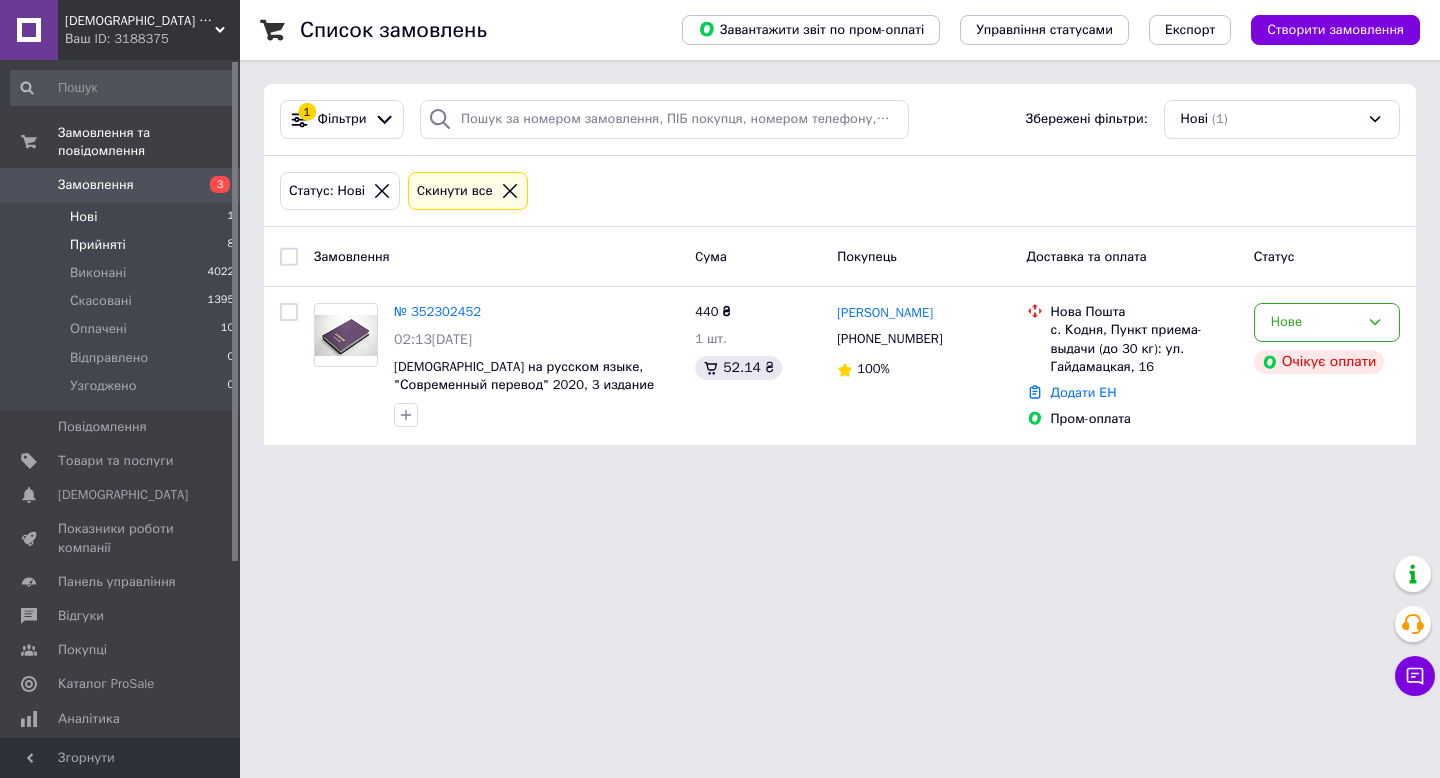 click on "Прийняті" at bounding box center (98, 245) 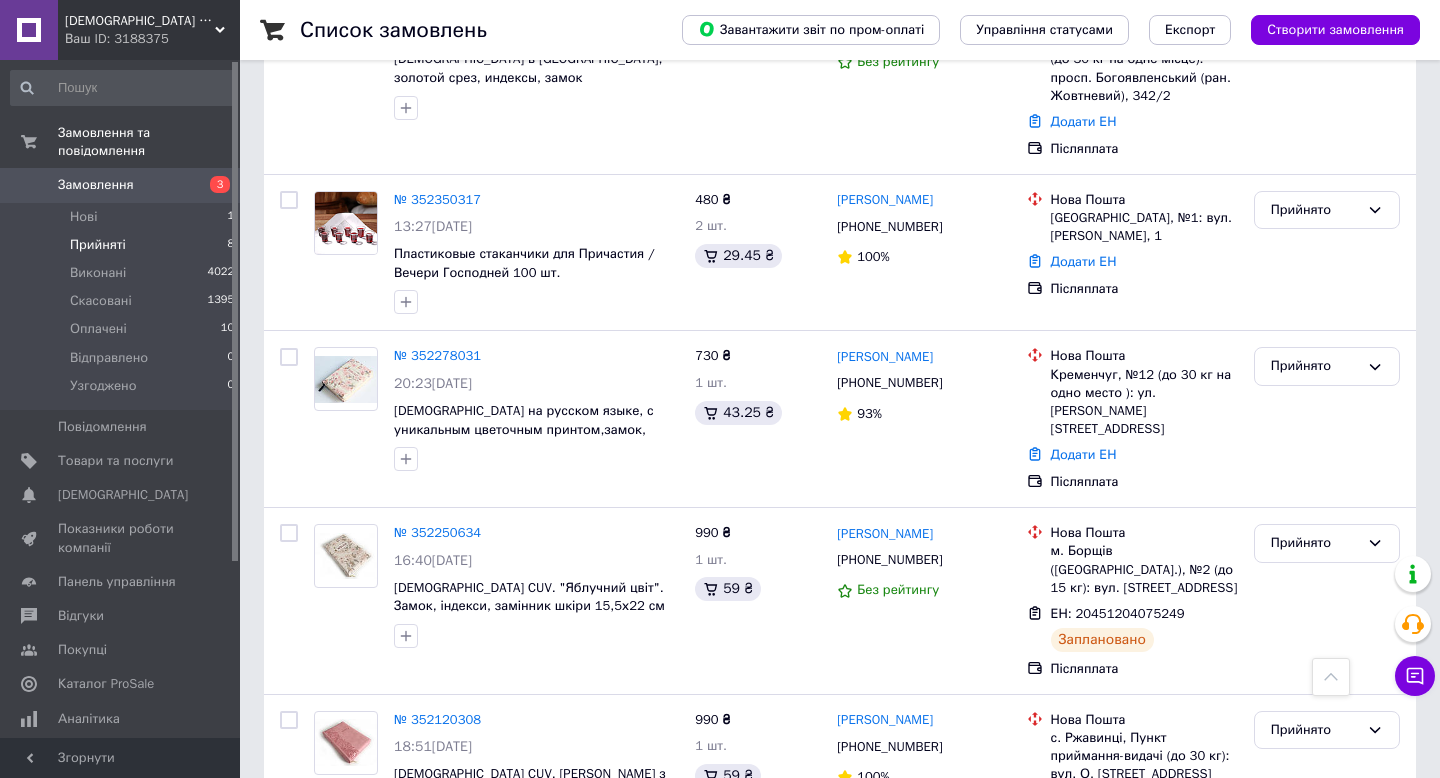 scroll, scrollTop: 485, scrollLeft: 0, axis: vertical 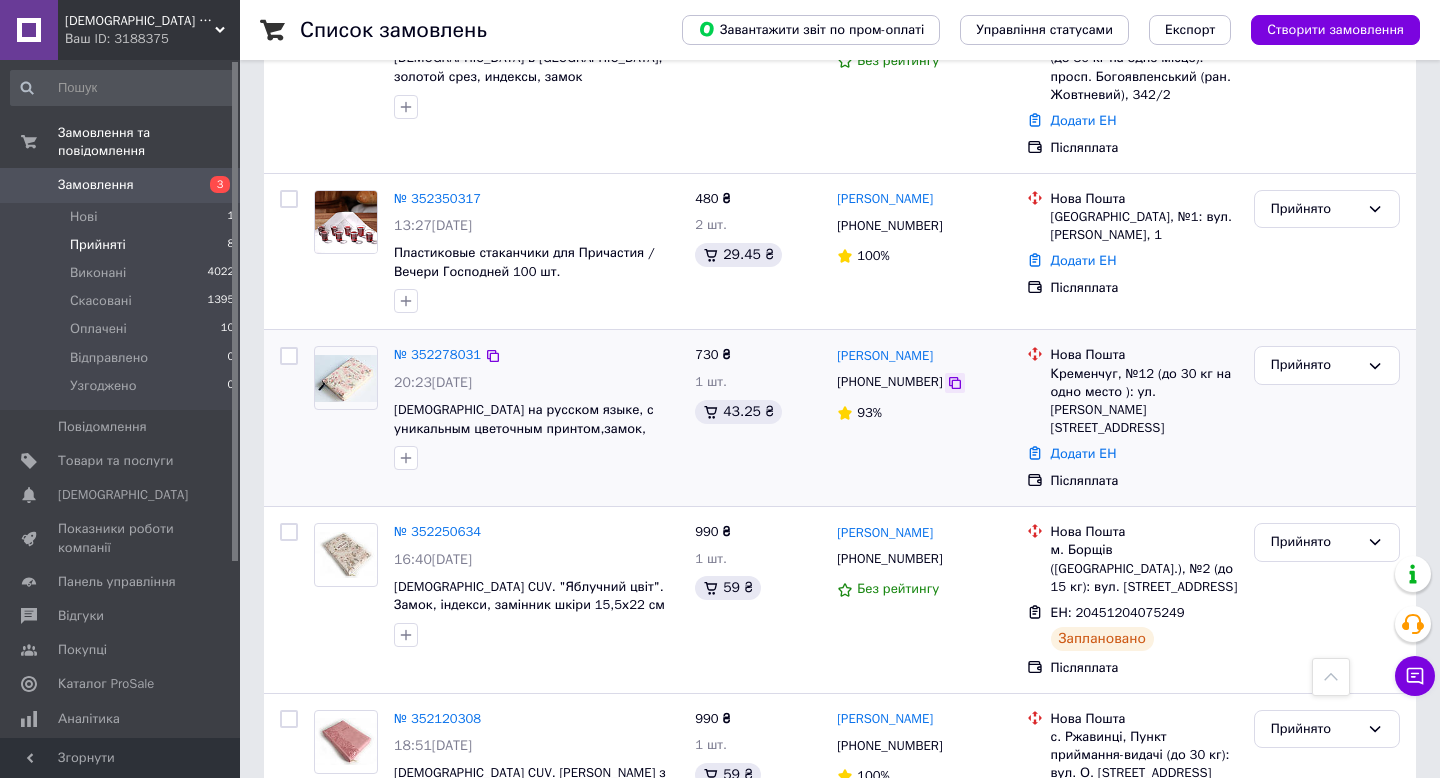 click 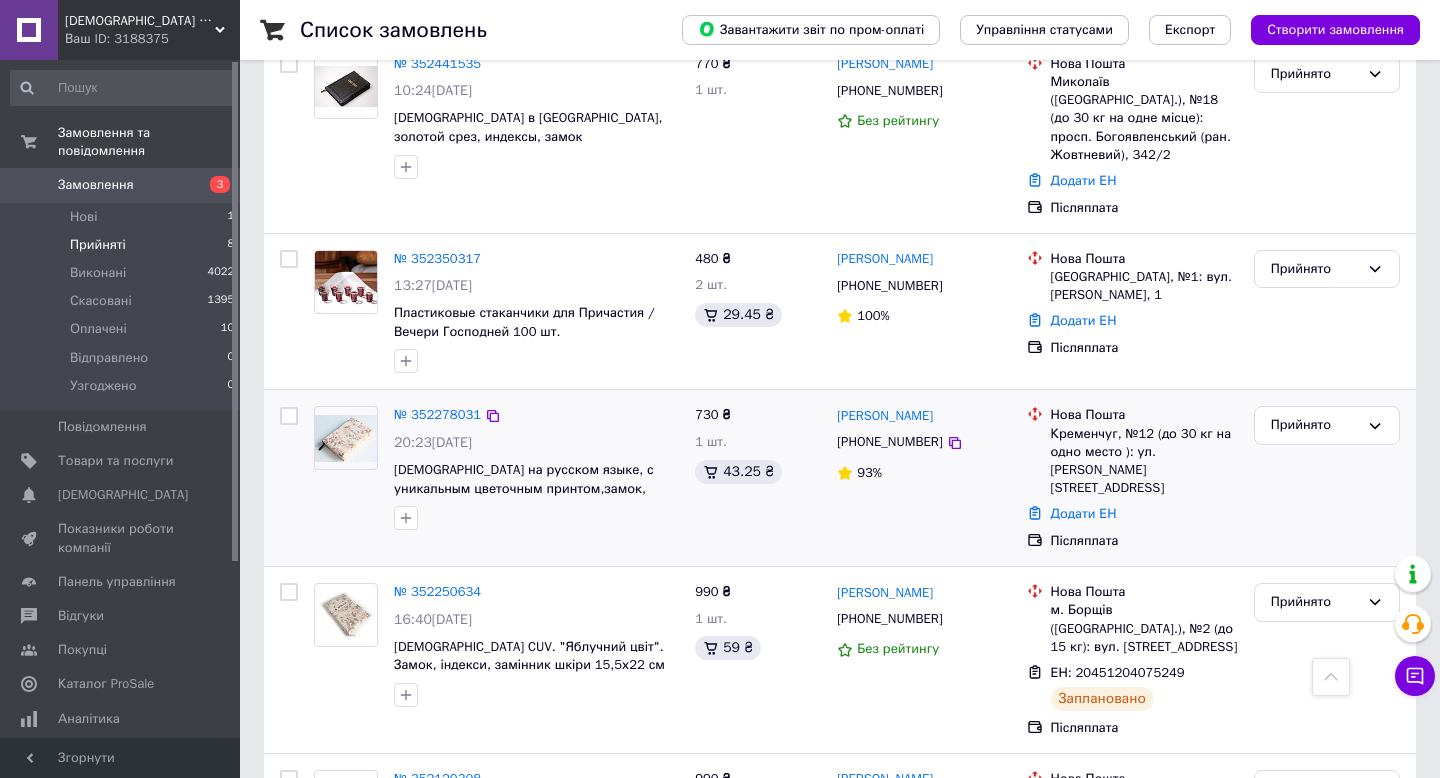 scroll, scrollTop: 403, scrollLeft: 0, axis: vertical 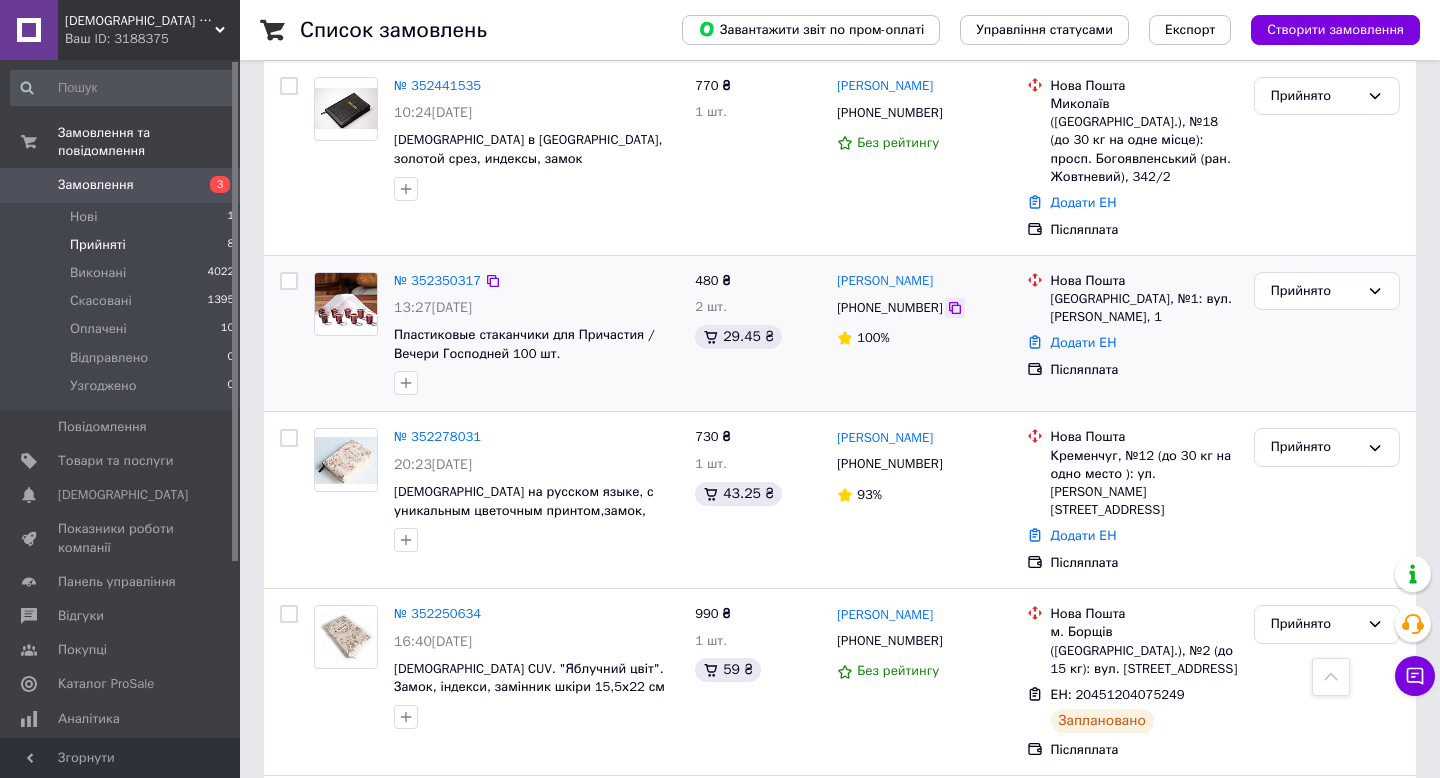 click 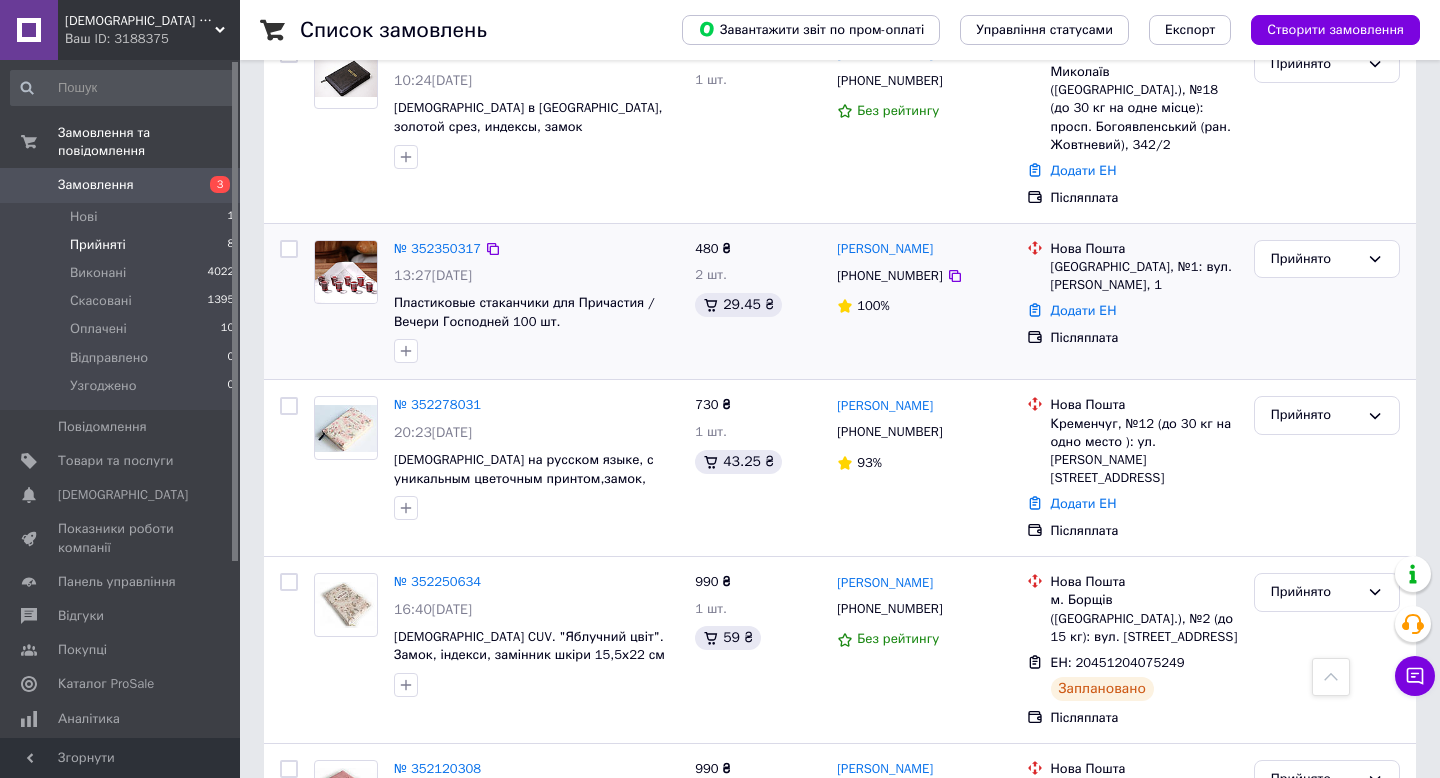 scroll, scrollTop: 458, scrollLeft: 0, axis: vertical 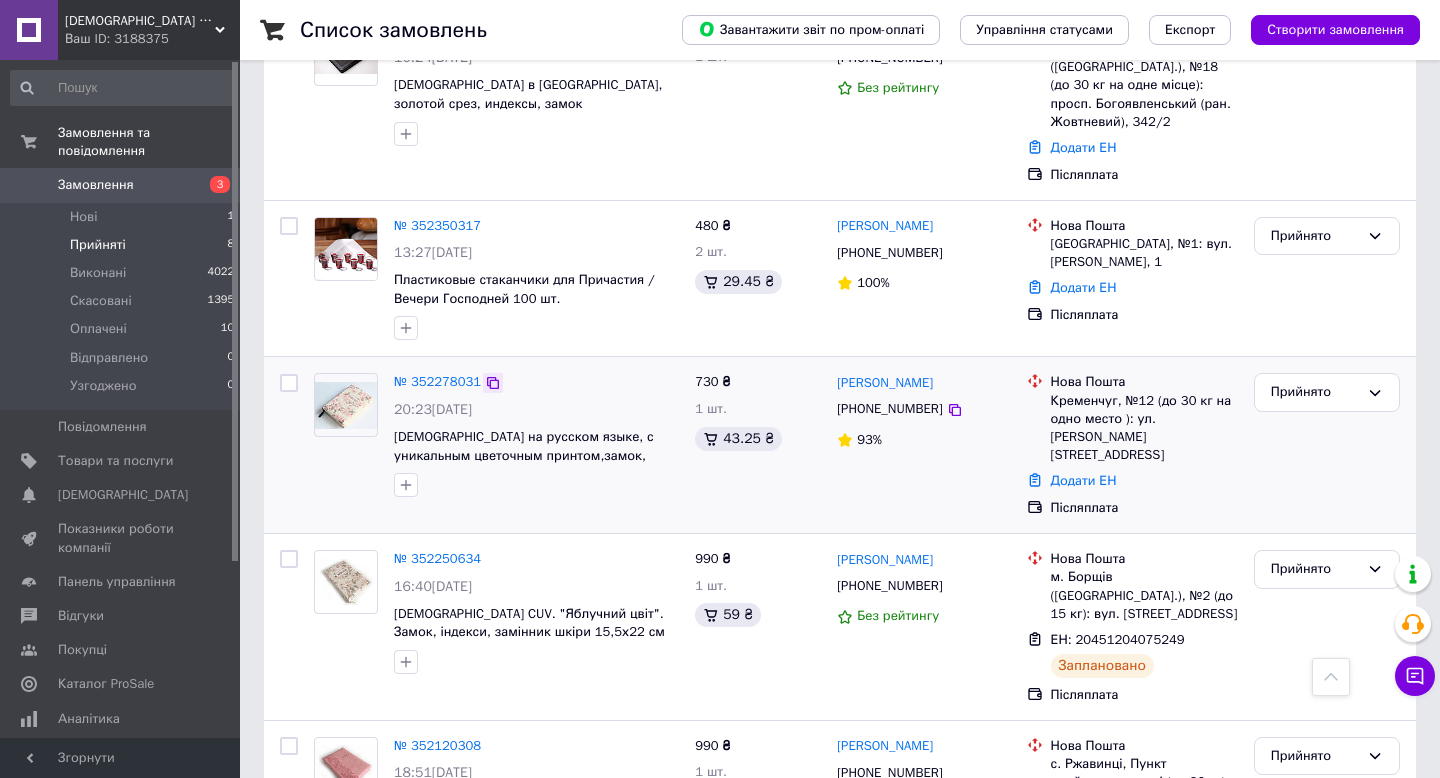 click 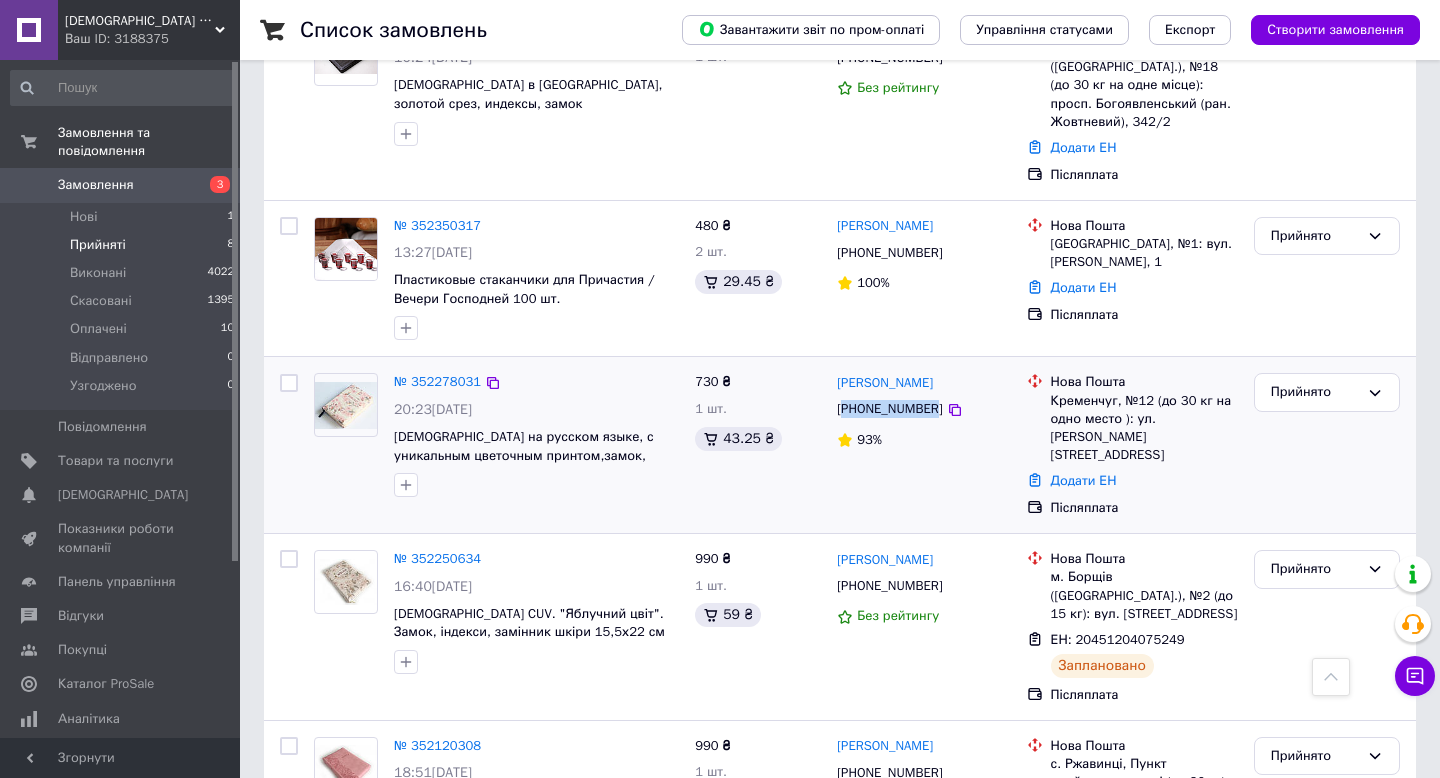drag, startPoint x: 843, startPoint y: 392, endPoint x: 939, endPoint y: 392, distance: 96 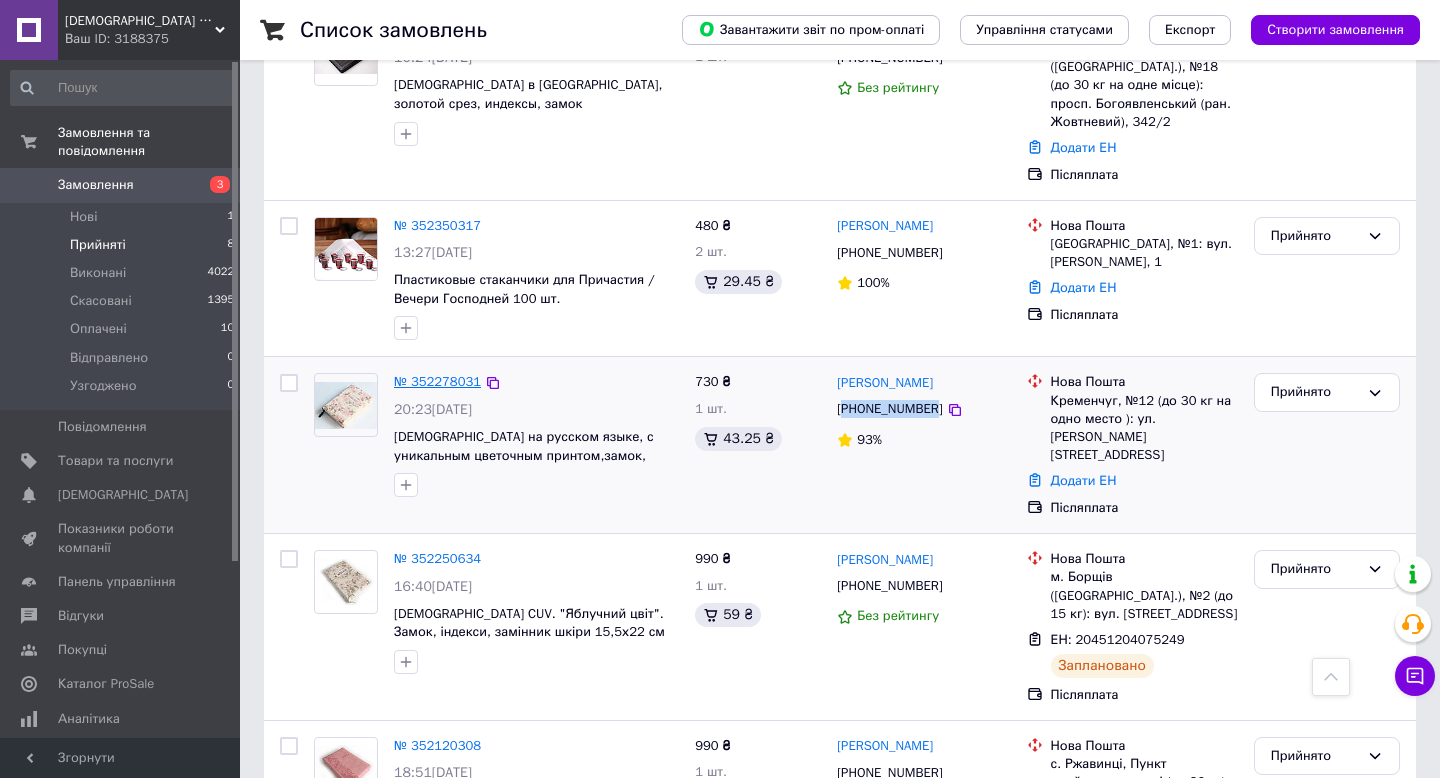click on "№ 352278031" at bounding box center [437, 381] 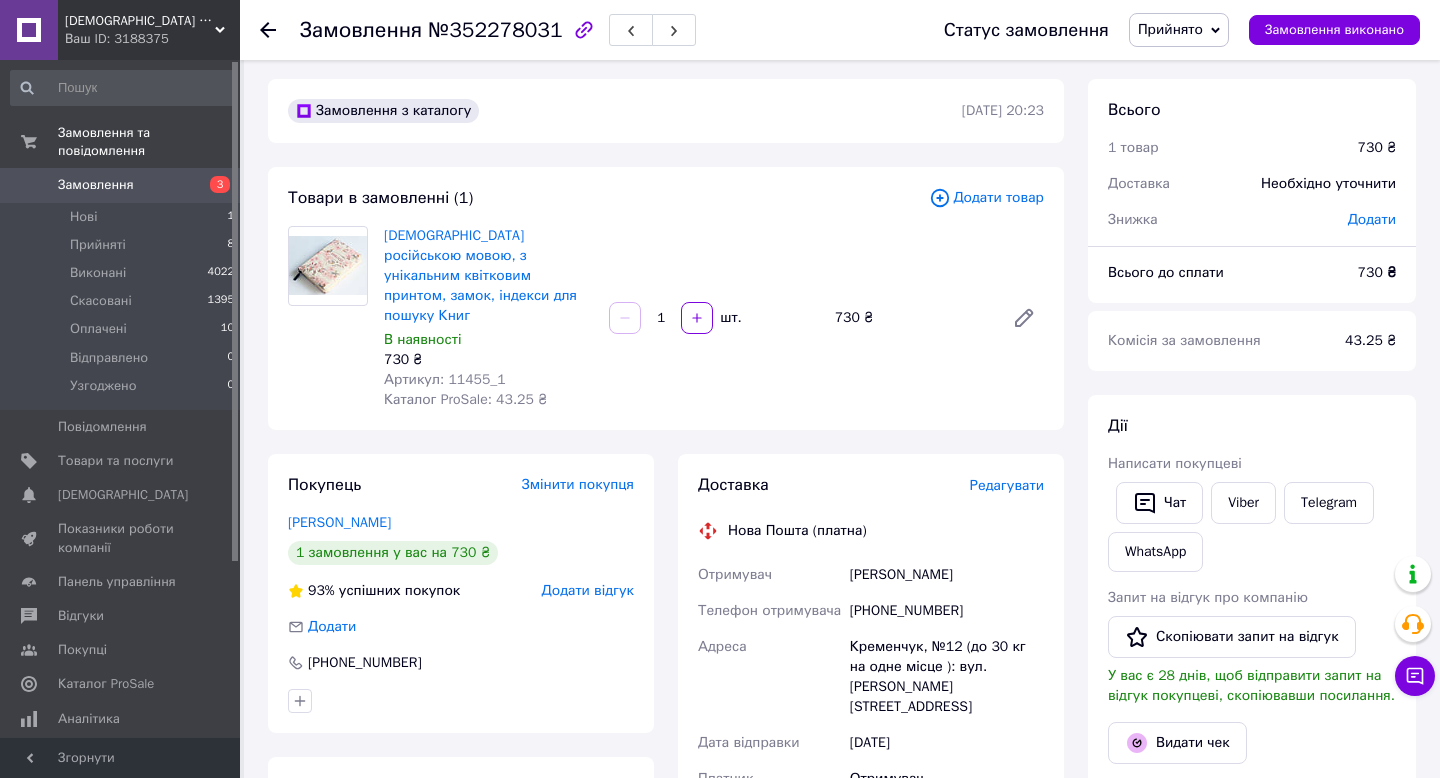 scroll, scrollTop: 0, scrollLeft: 0, axis: both 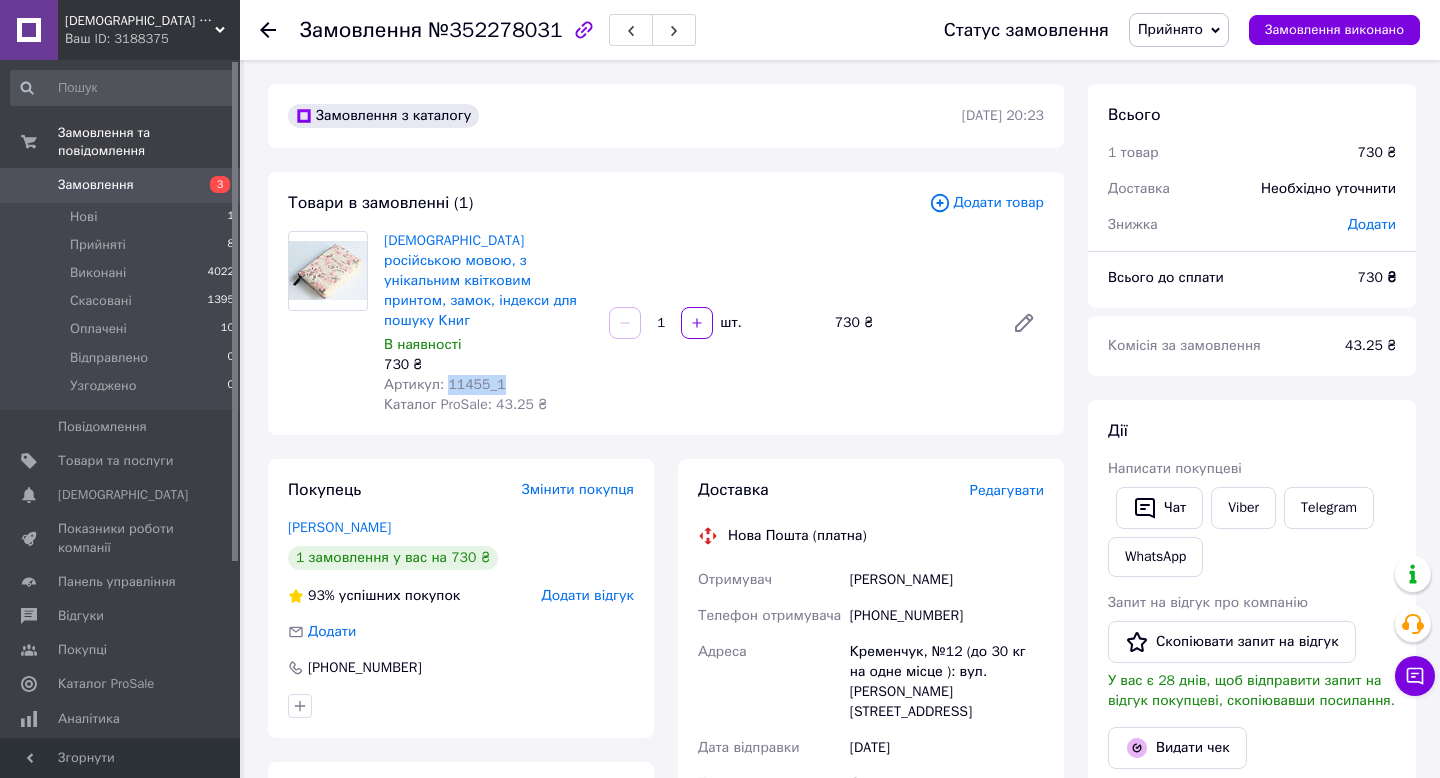 drag, startPoint x: 503, startPoint y: 368, endPoint x: 445, endPoint y: 367, distance: 58.00862 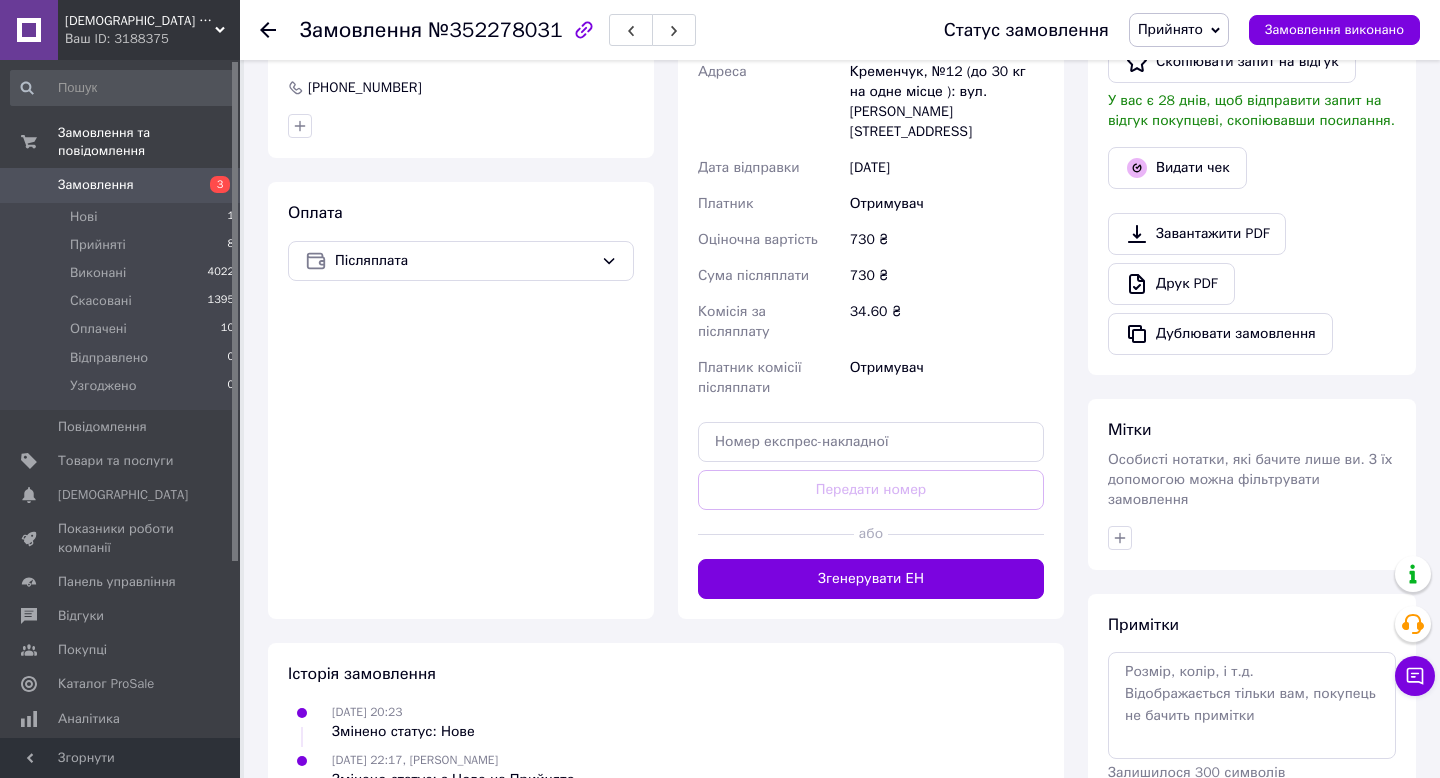 scroll, scrollTop: 590, scrollLeft: 0, axis: vertical 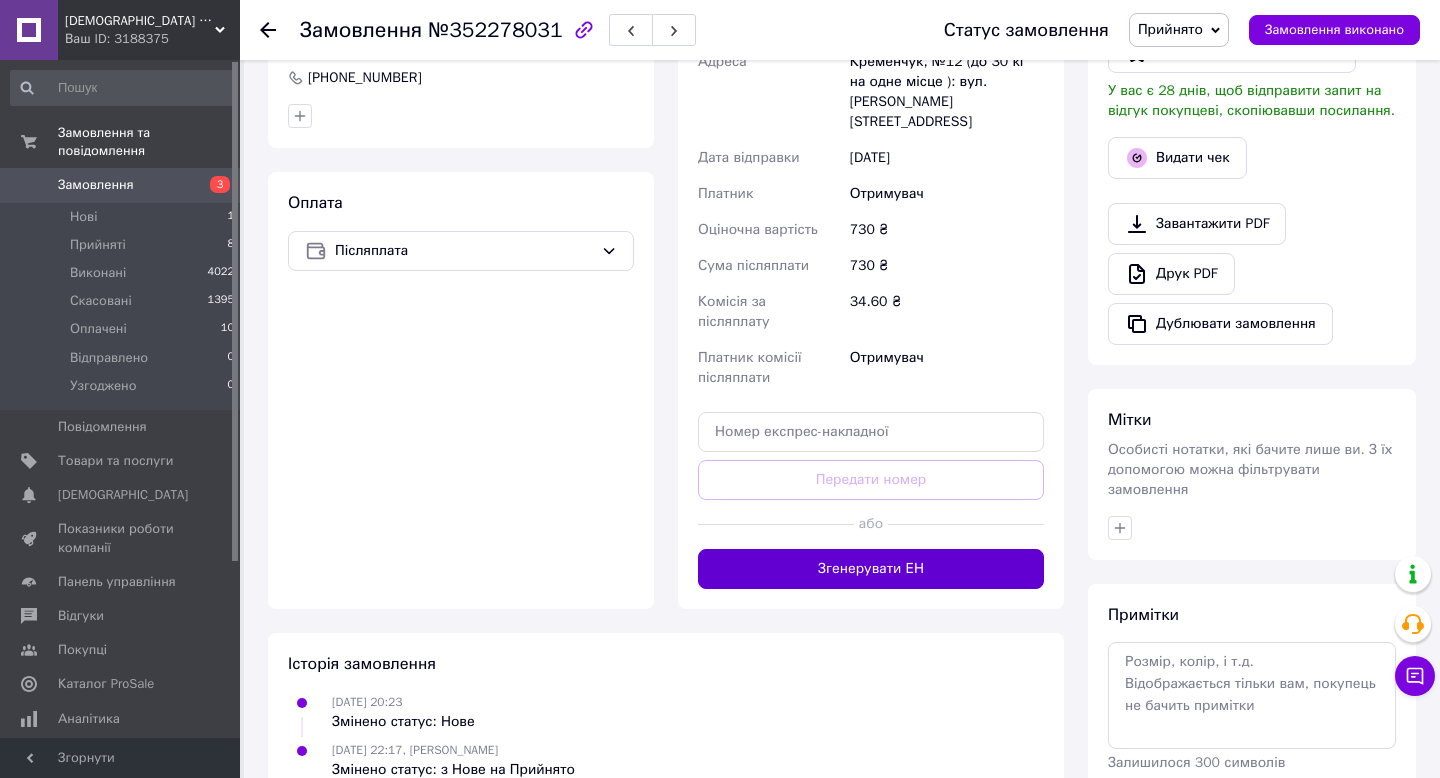 click on "Згенерувати ЕН" at bounding box center (871, 569) 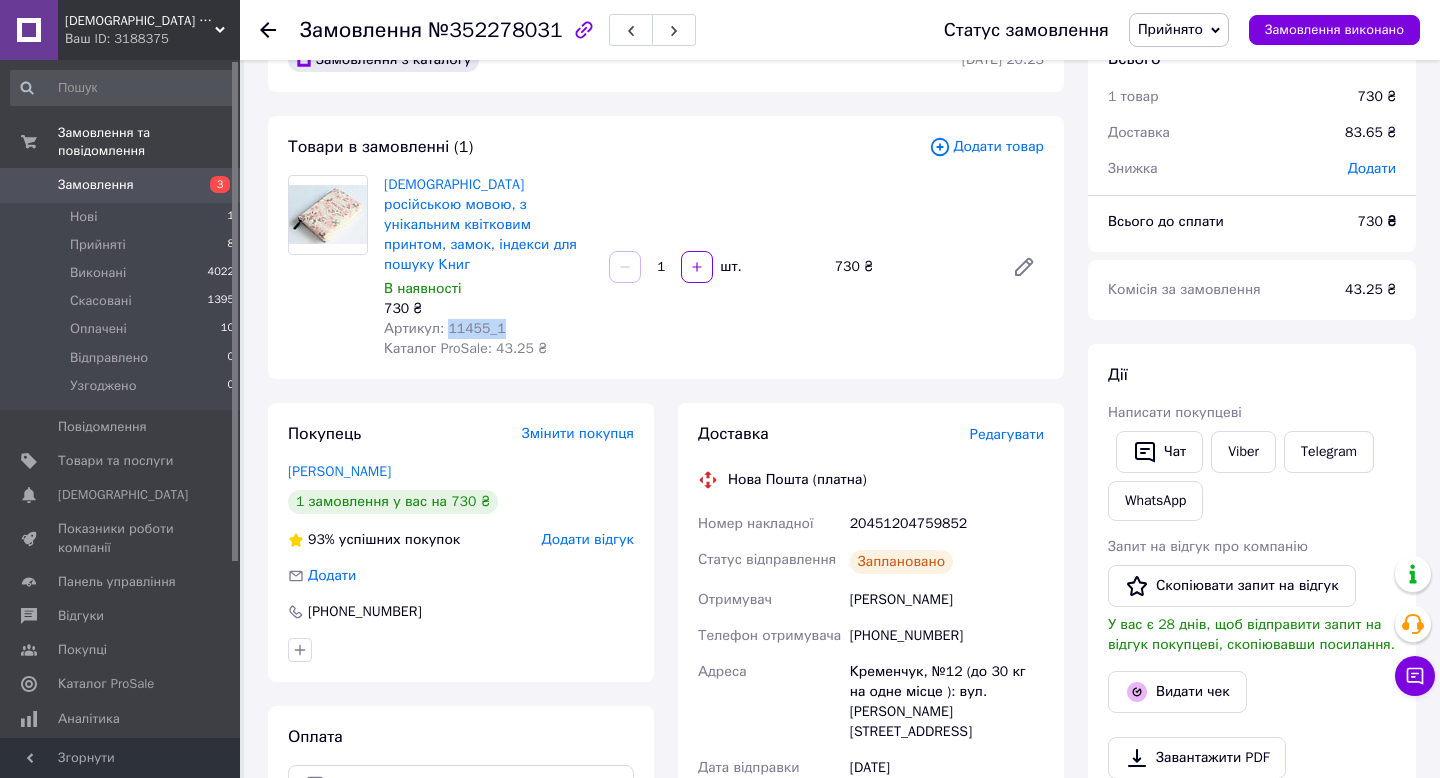 scroll, scrollTop: 0, scrollLeft: 0, axis: both 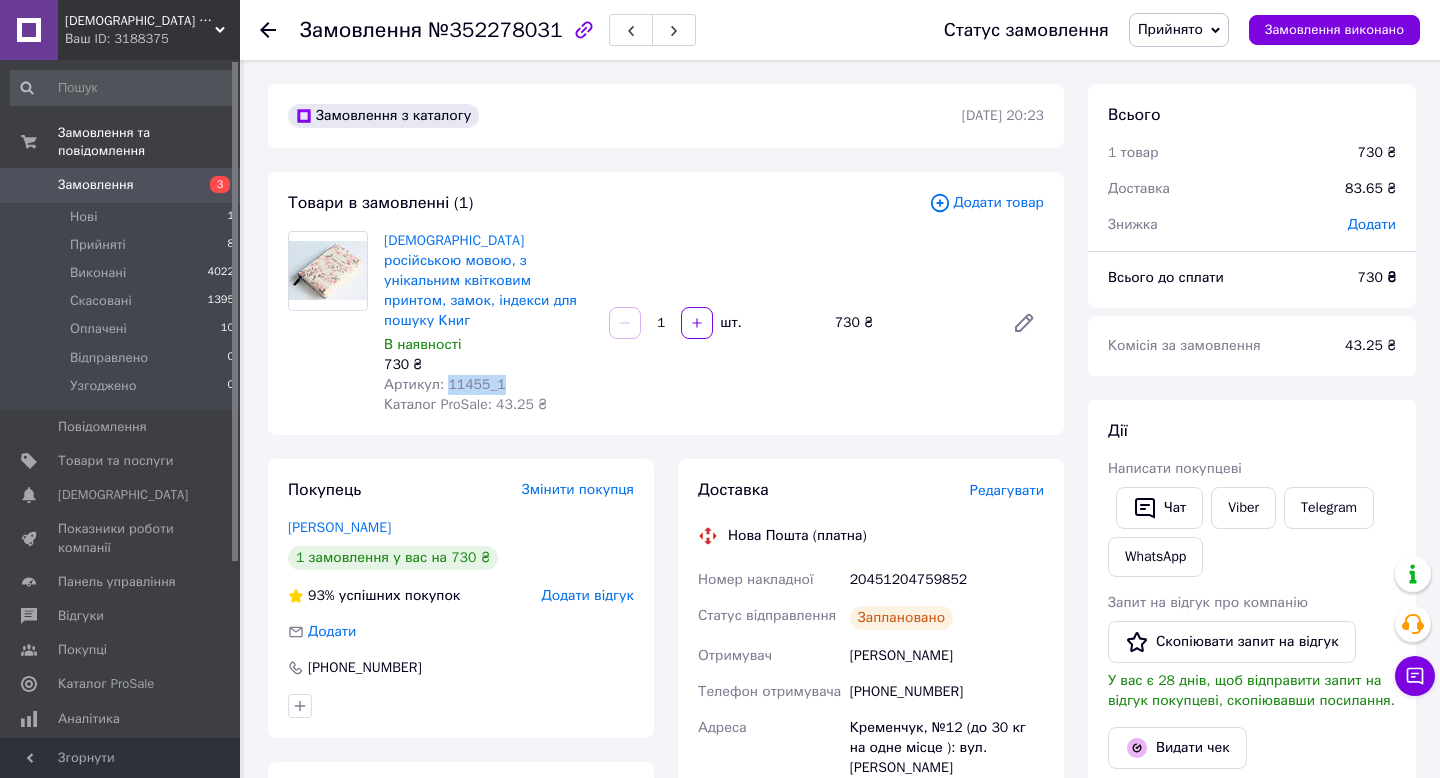 click on "Артикул: 11455_1" at bounding box center [488, 385] 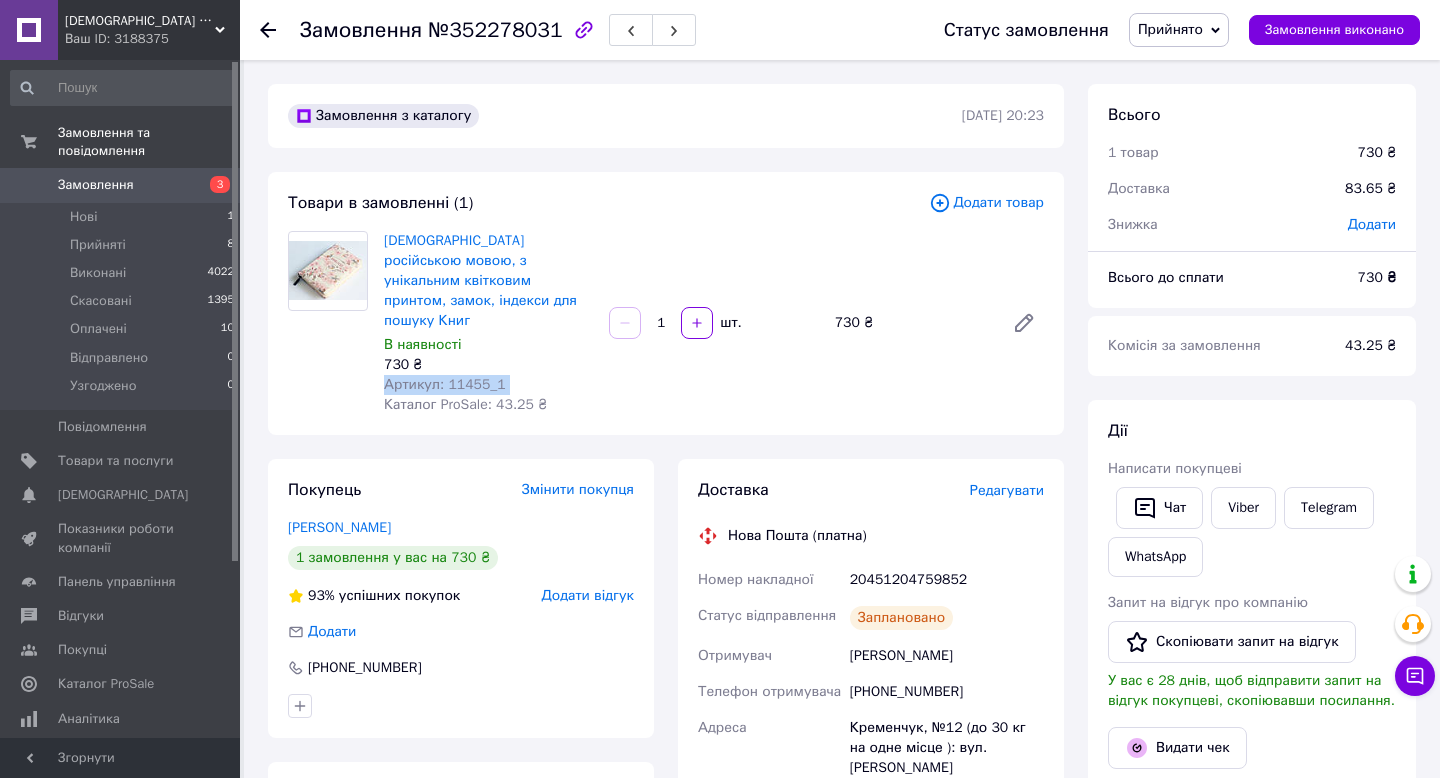 drag, startPoint x: 505, startPoint y: 363, endPoint x: 388, endPoint y: 369, distance: 117.15375 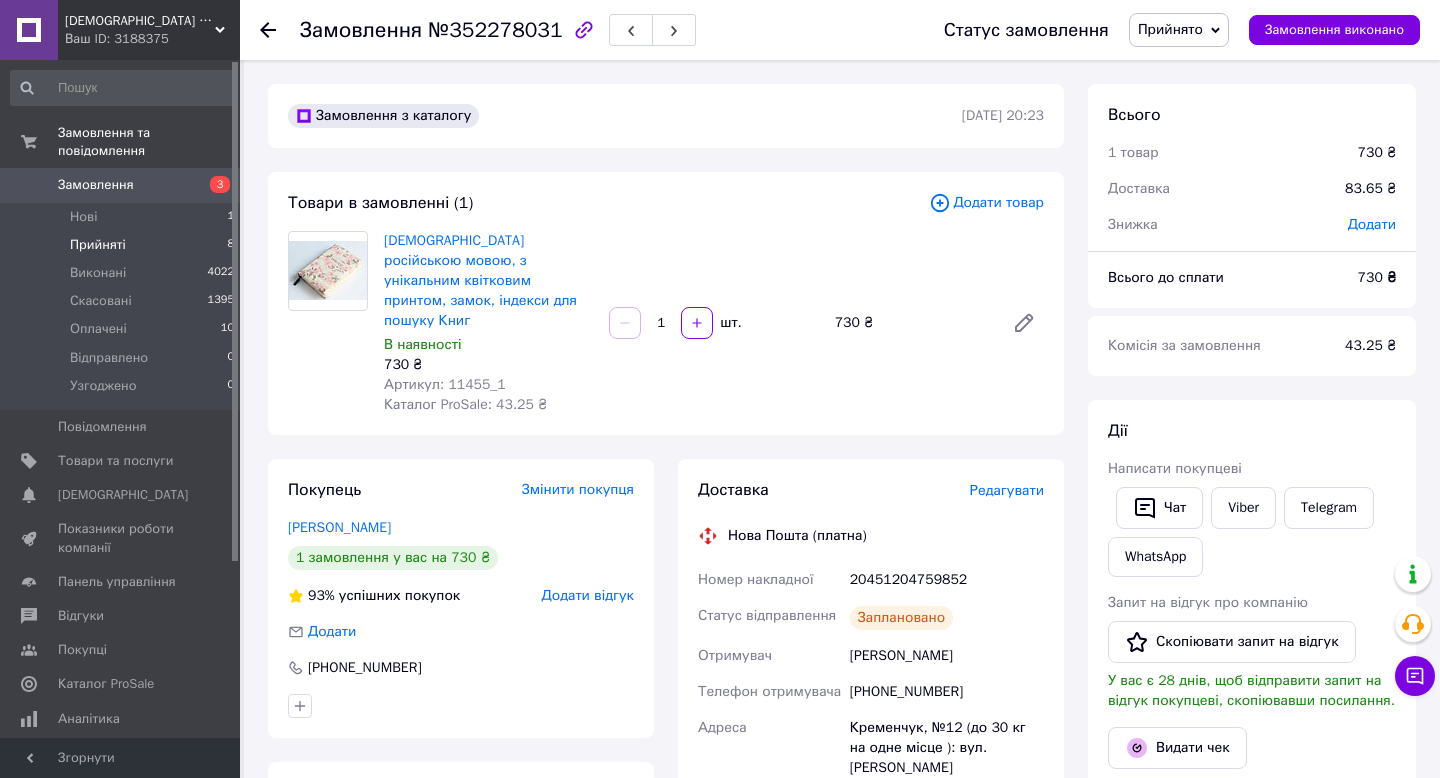 click on "Прийняті" at bounding box center [98, 245] 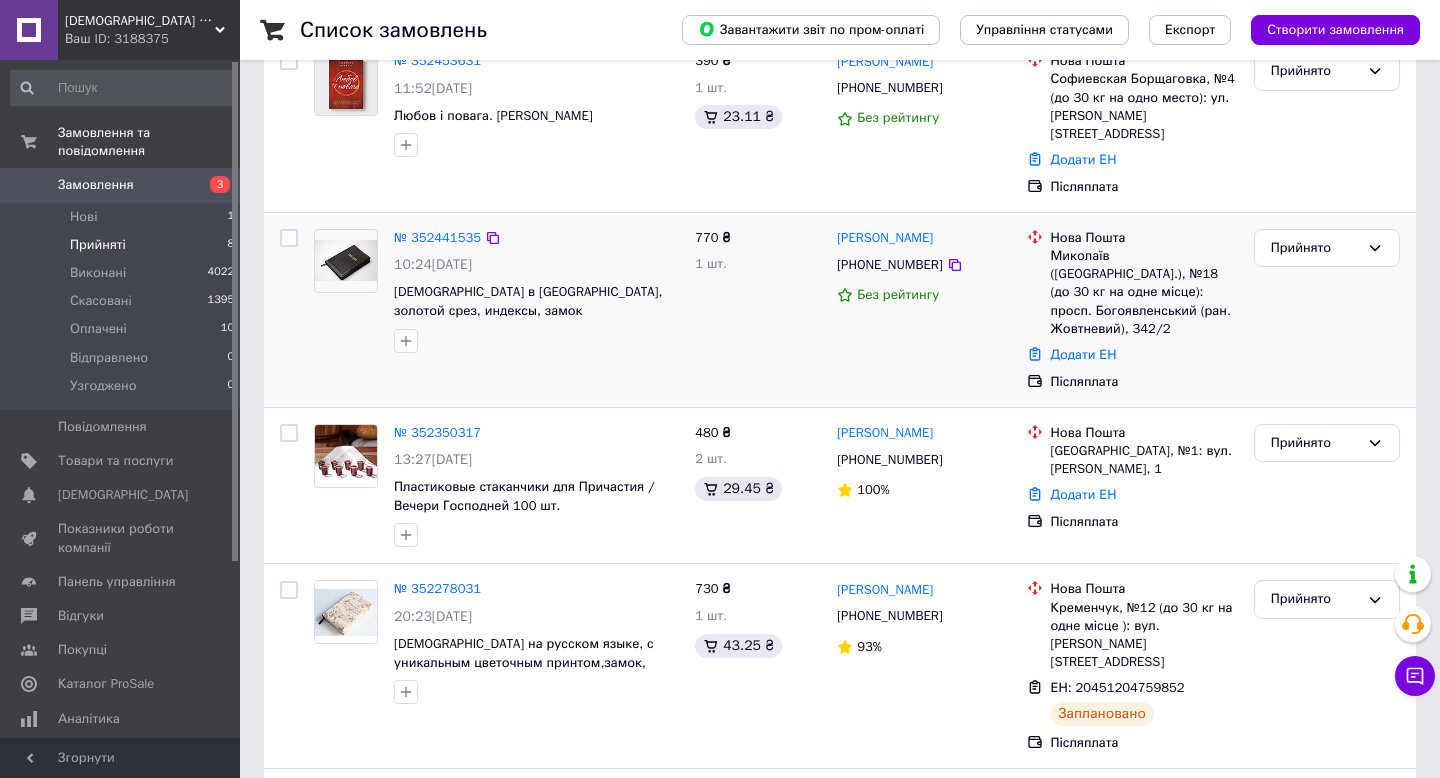 scroll, scrollTop: 239, scrollLeft: 0, axis: vertical 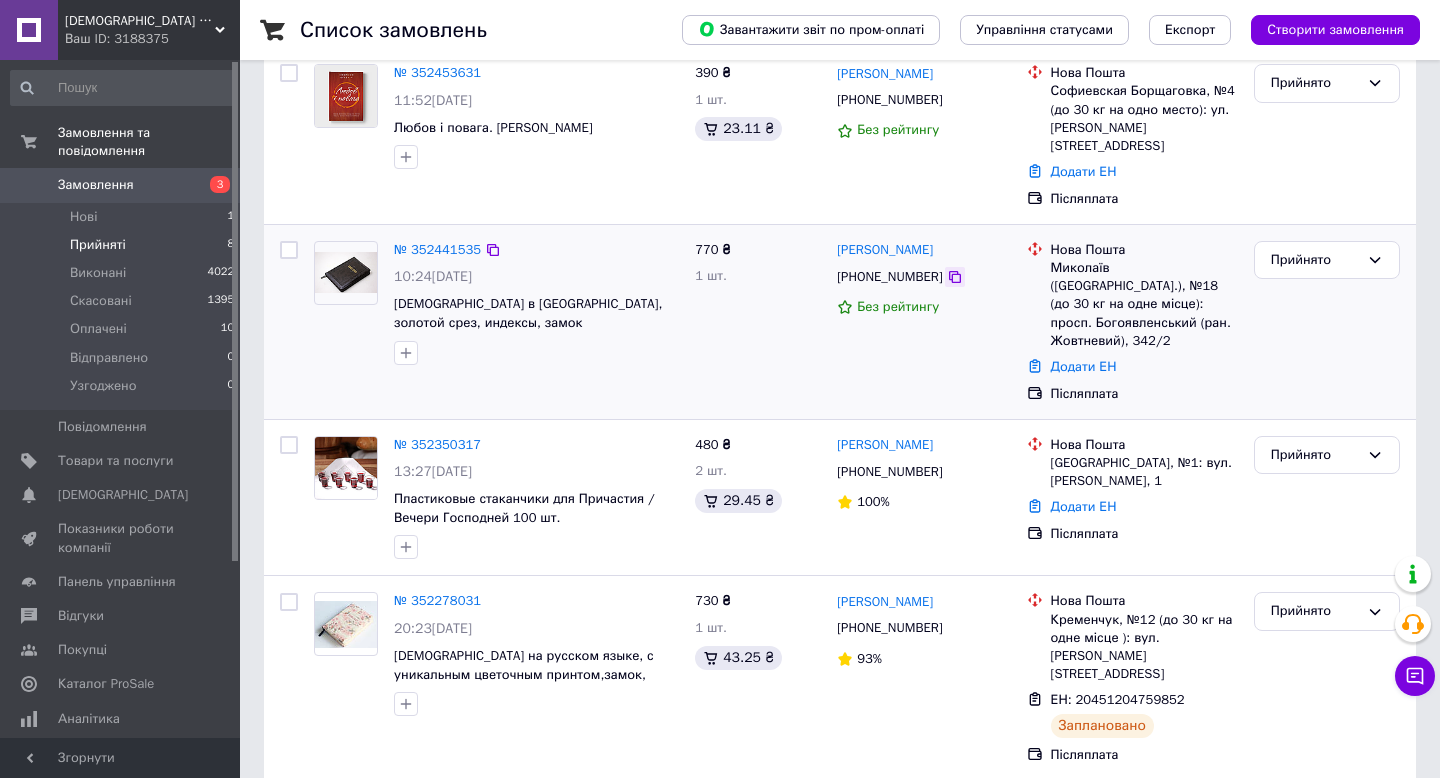 click 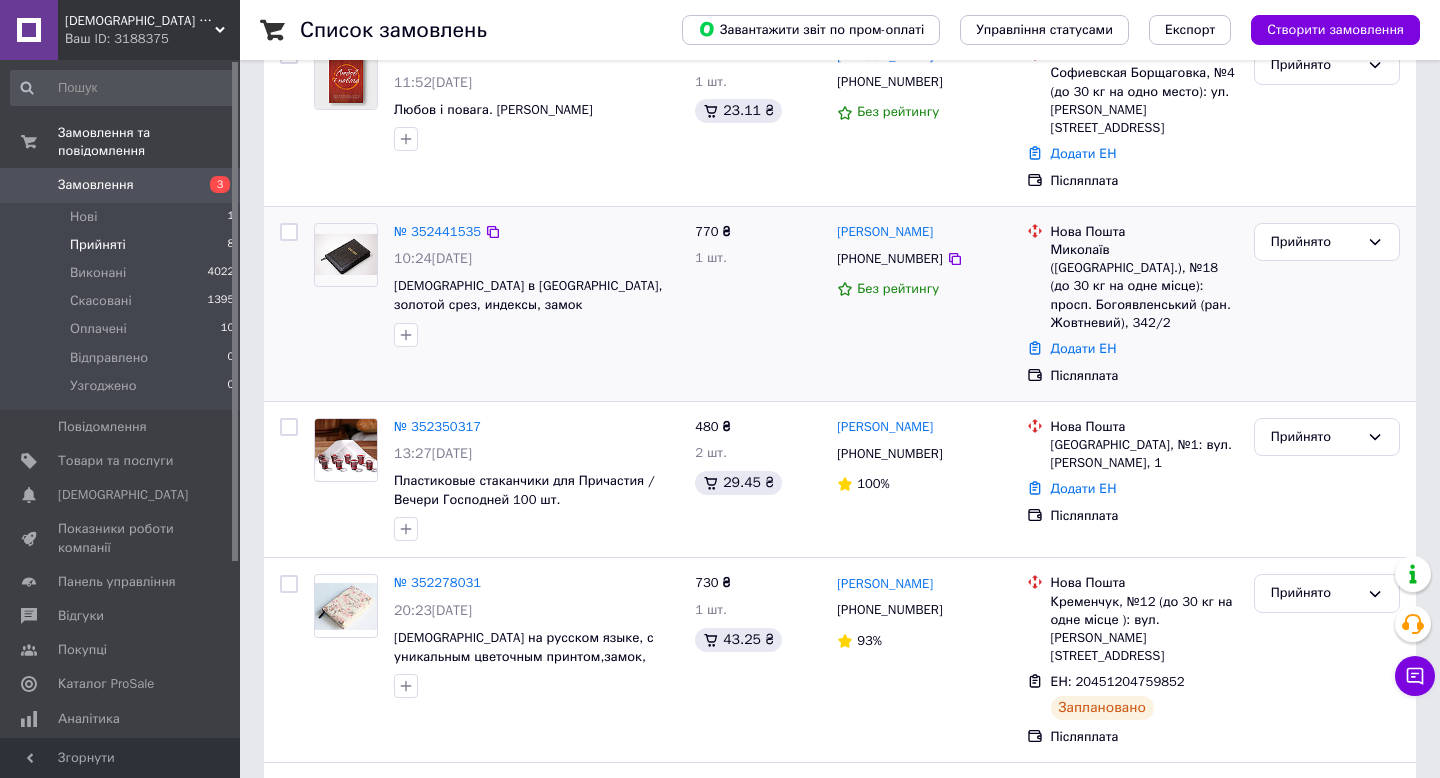 scroll, scrollTop: 375, scrollLeft: 0, axis: vertical 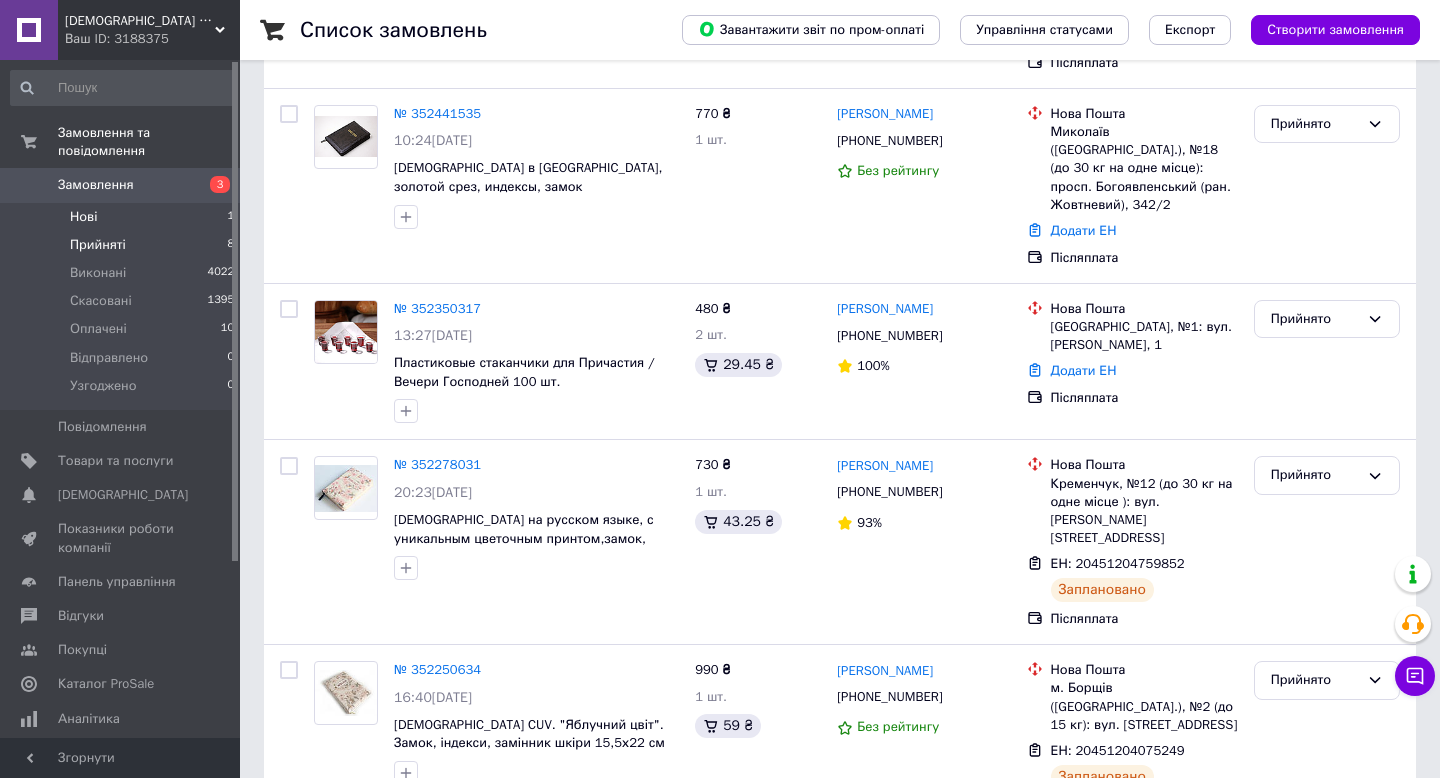 click on "Нові" at bounding box center [83, 217] 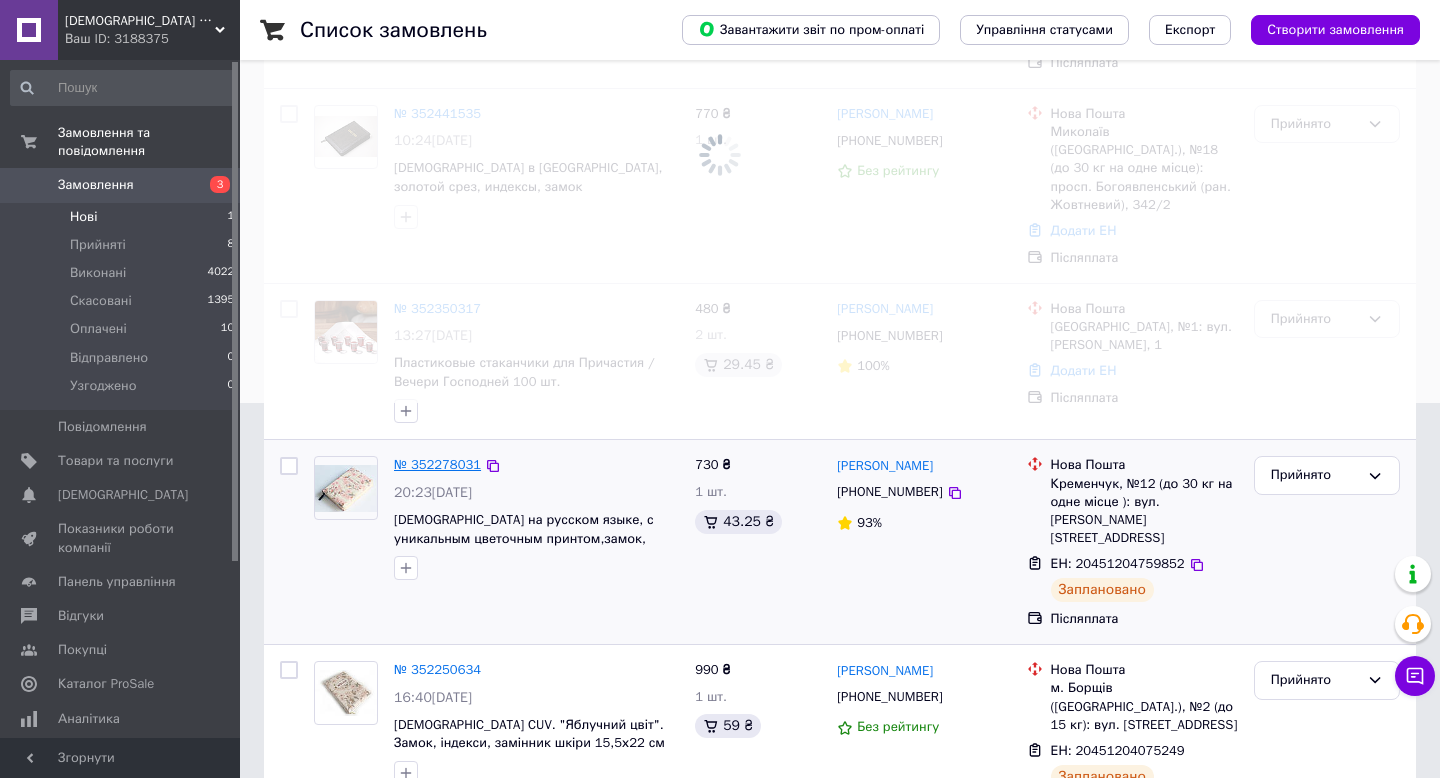 scroll, scrollTop: 0, scrollLeft: 0, axis: both 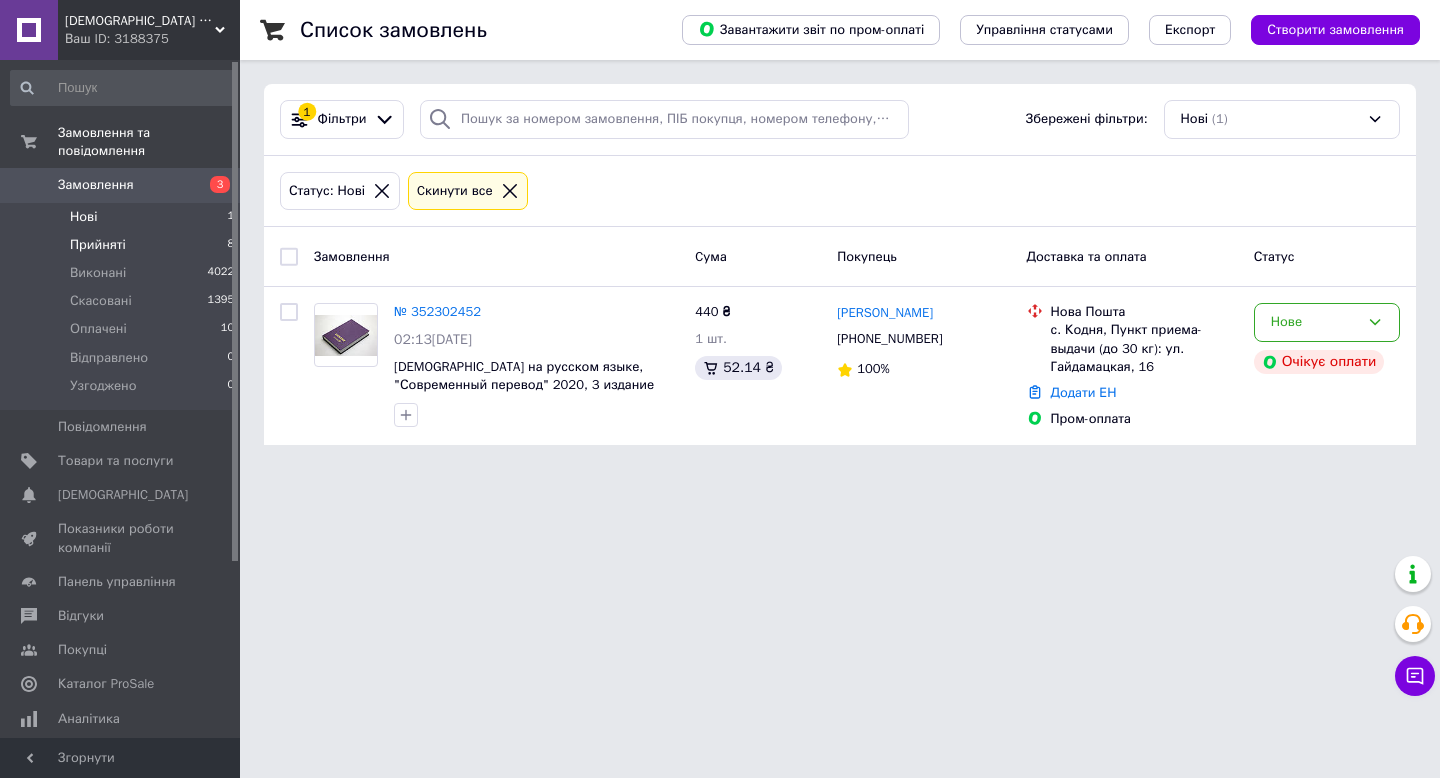 click on "Прийняті" at bounding box center (98, 245) 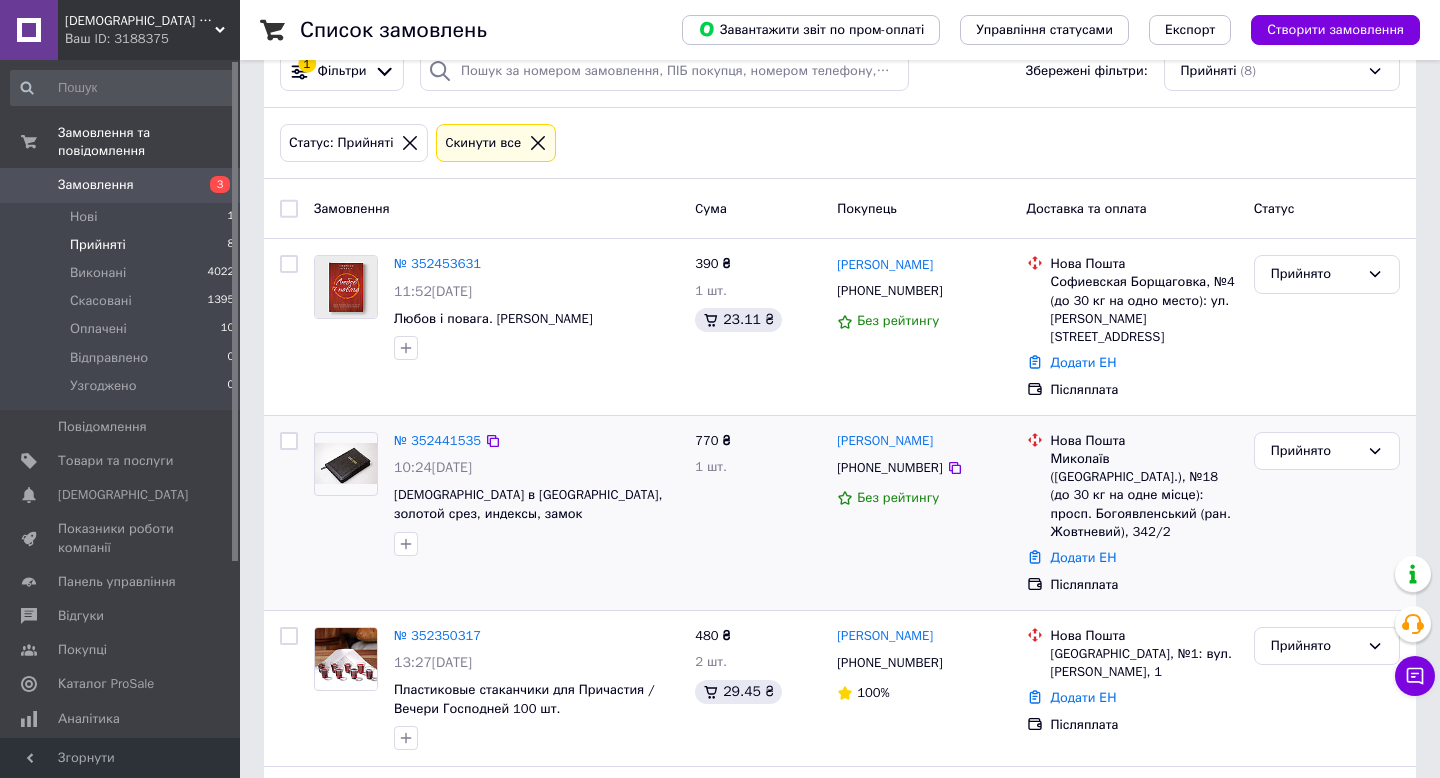 scroll, scrollTop: 45, scrollLeft: 0, axis: vertical 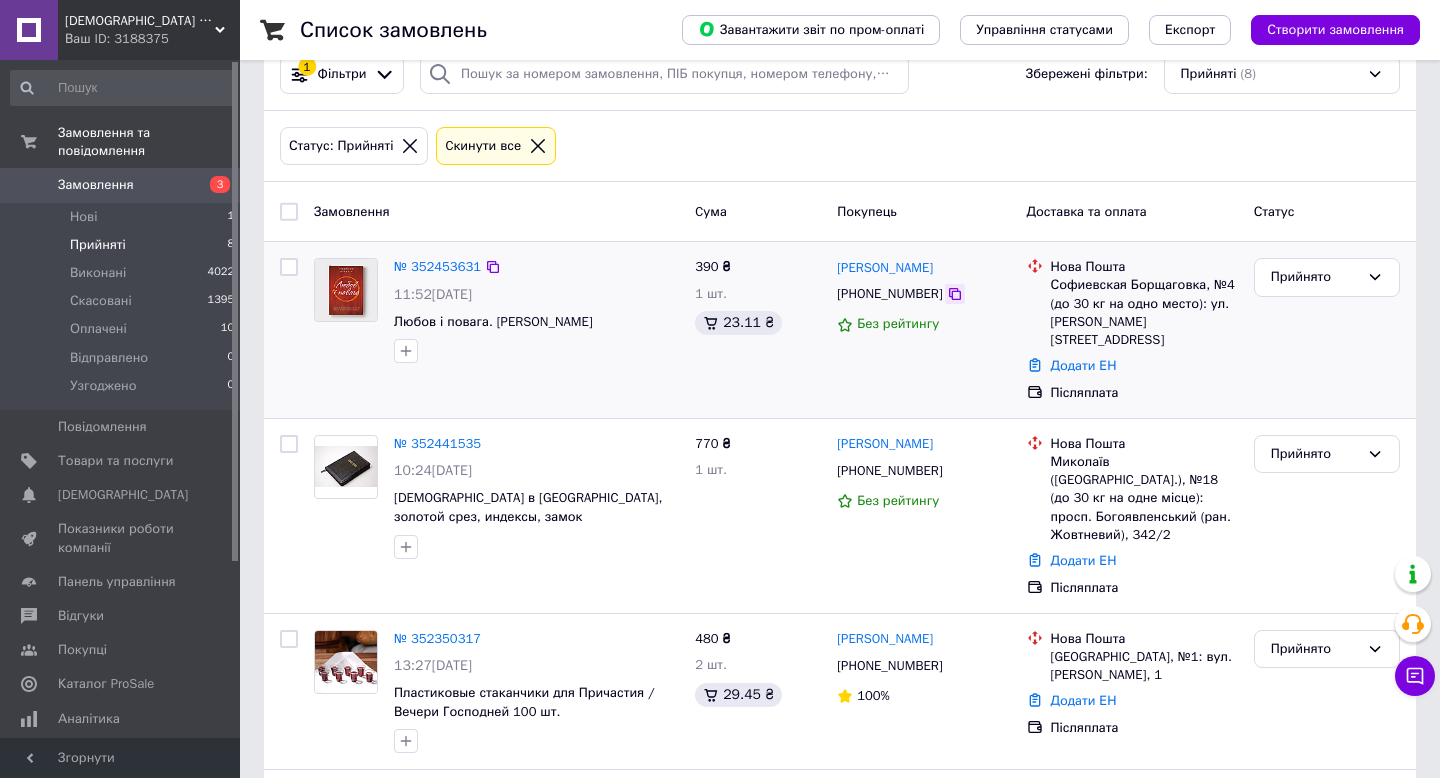 click 